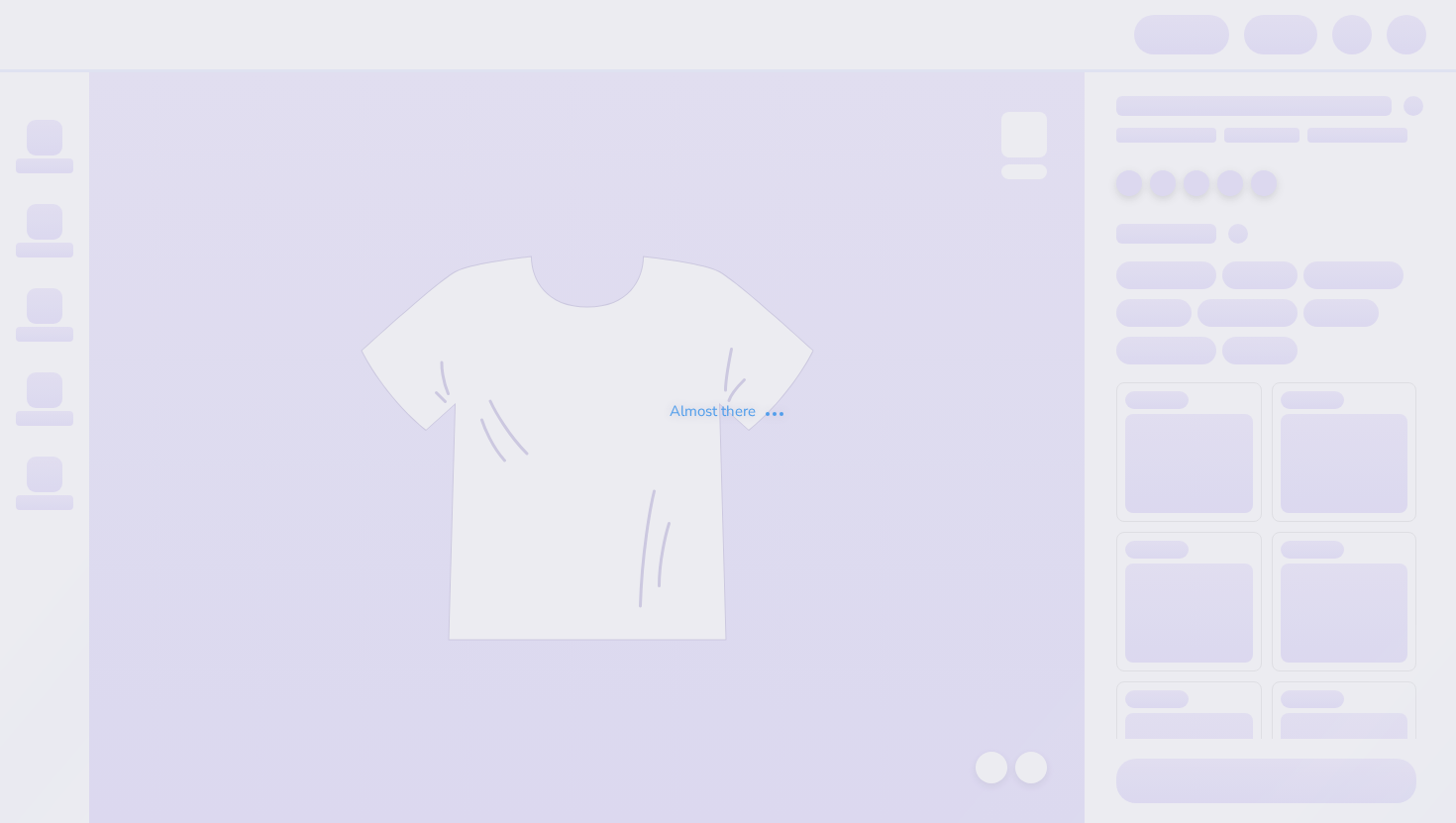 scroll, scrollTop: 0, scrollLeft: 0, axis: both 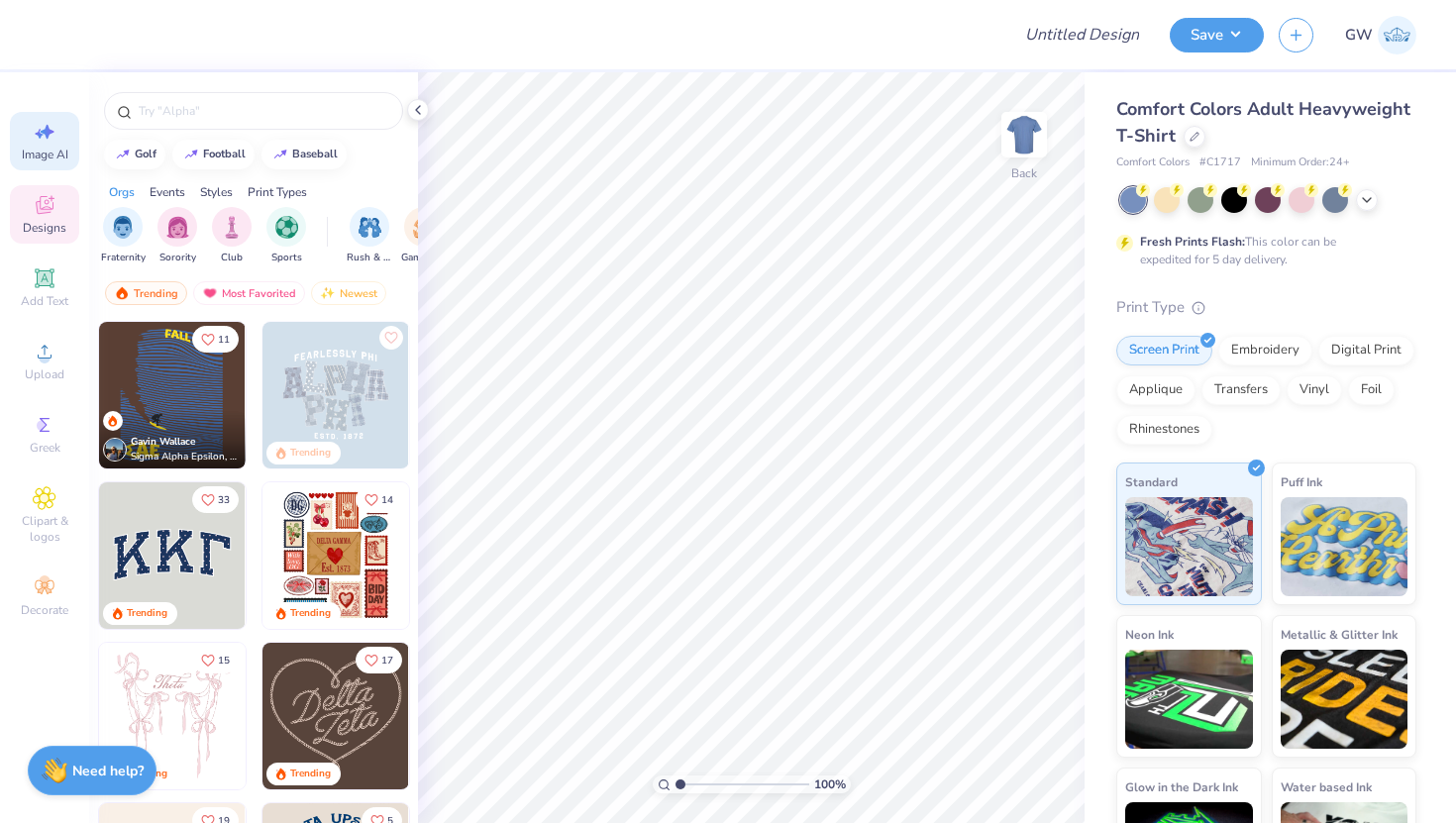 click on "Image AI" at bounding box center [45, 141] 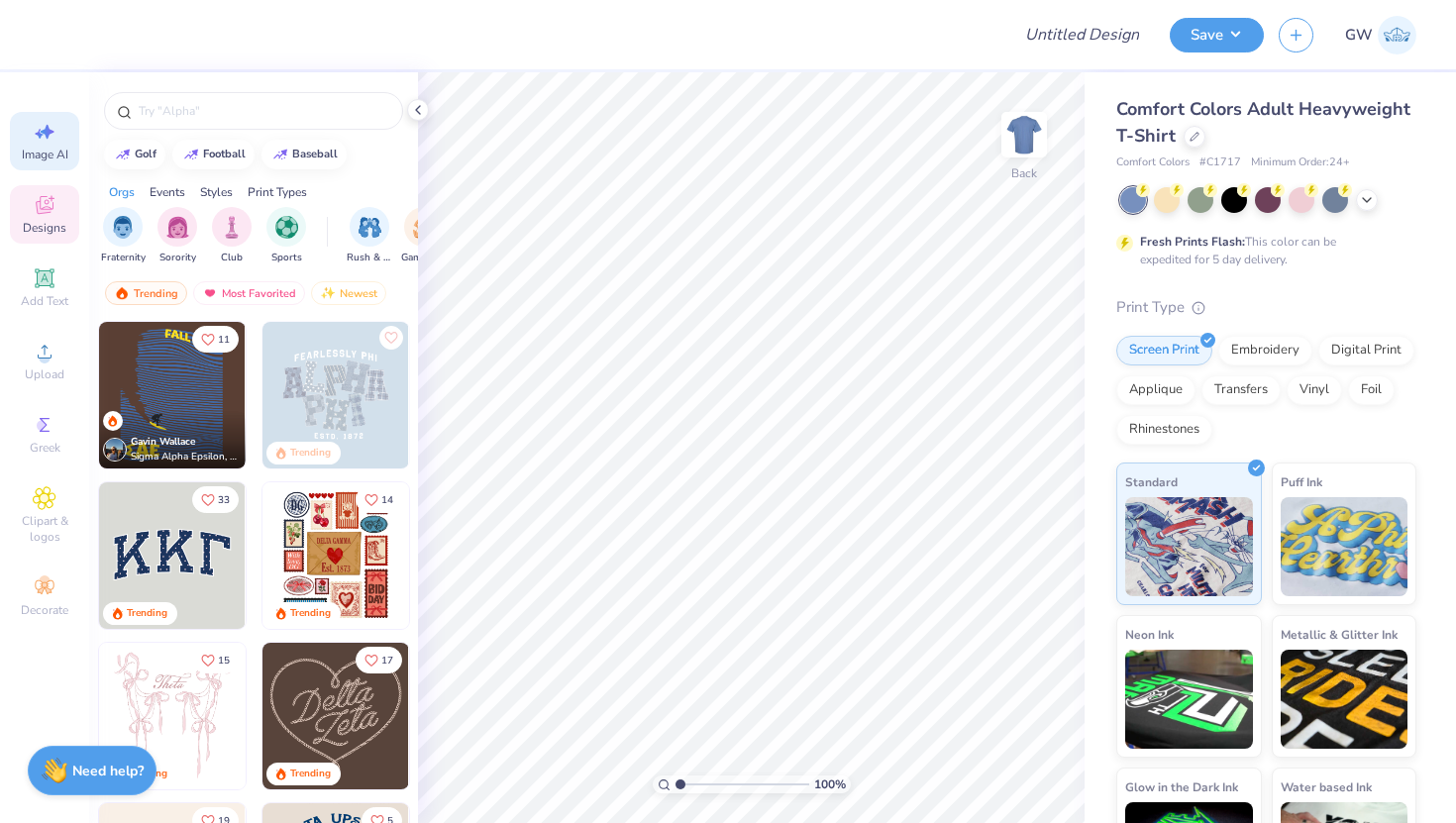 select on "4" 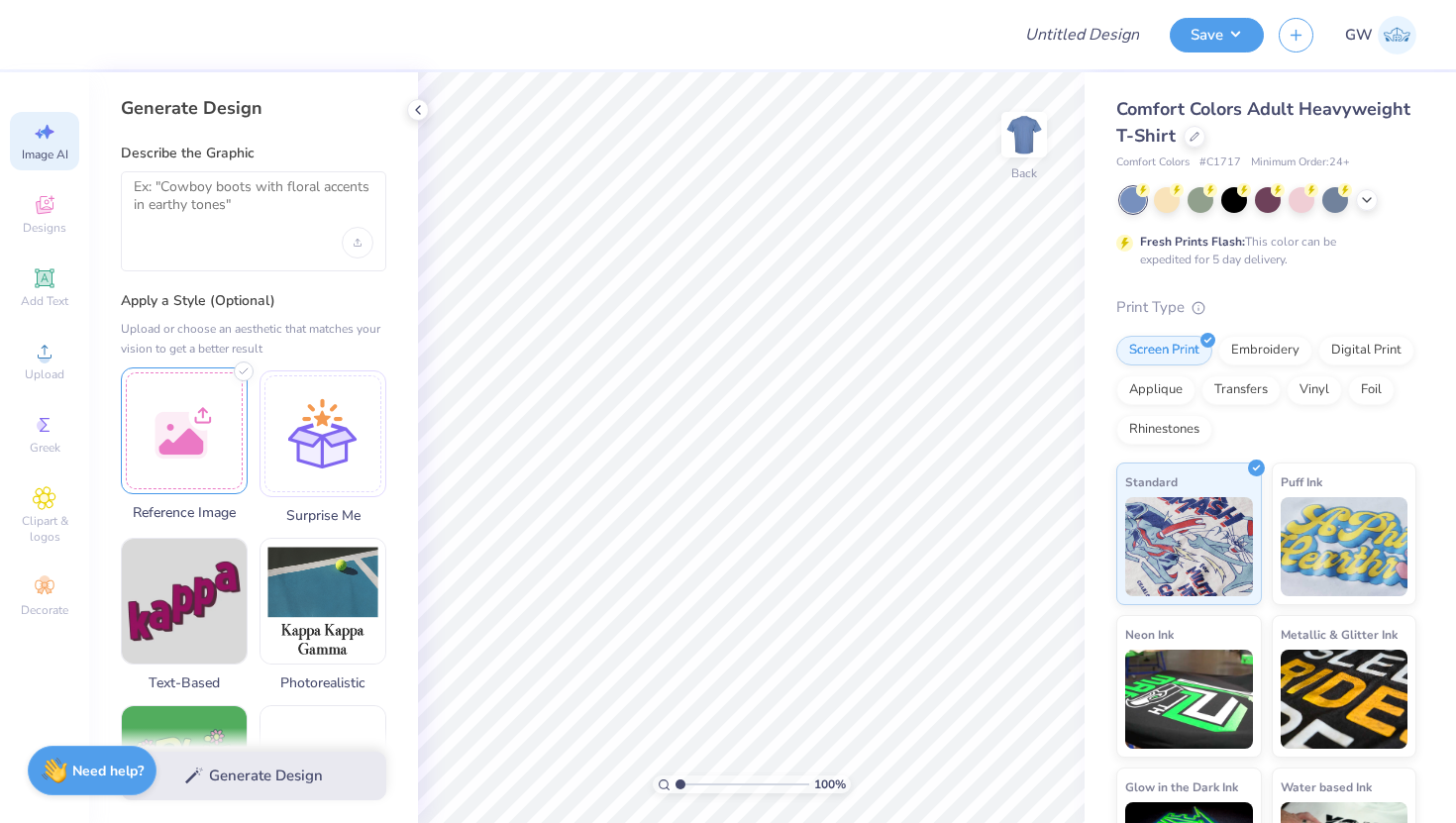click at bounding box center [184, 431] 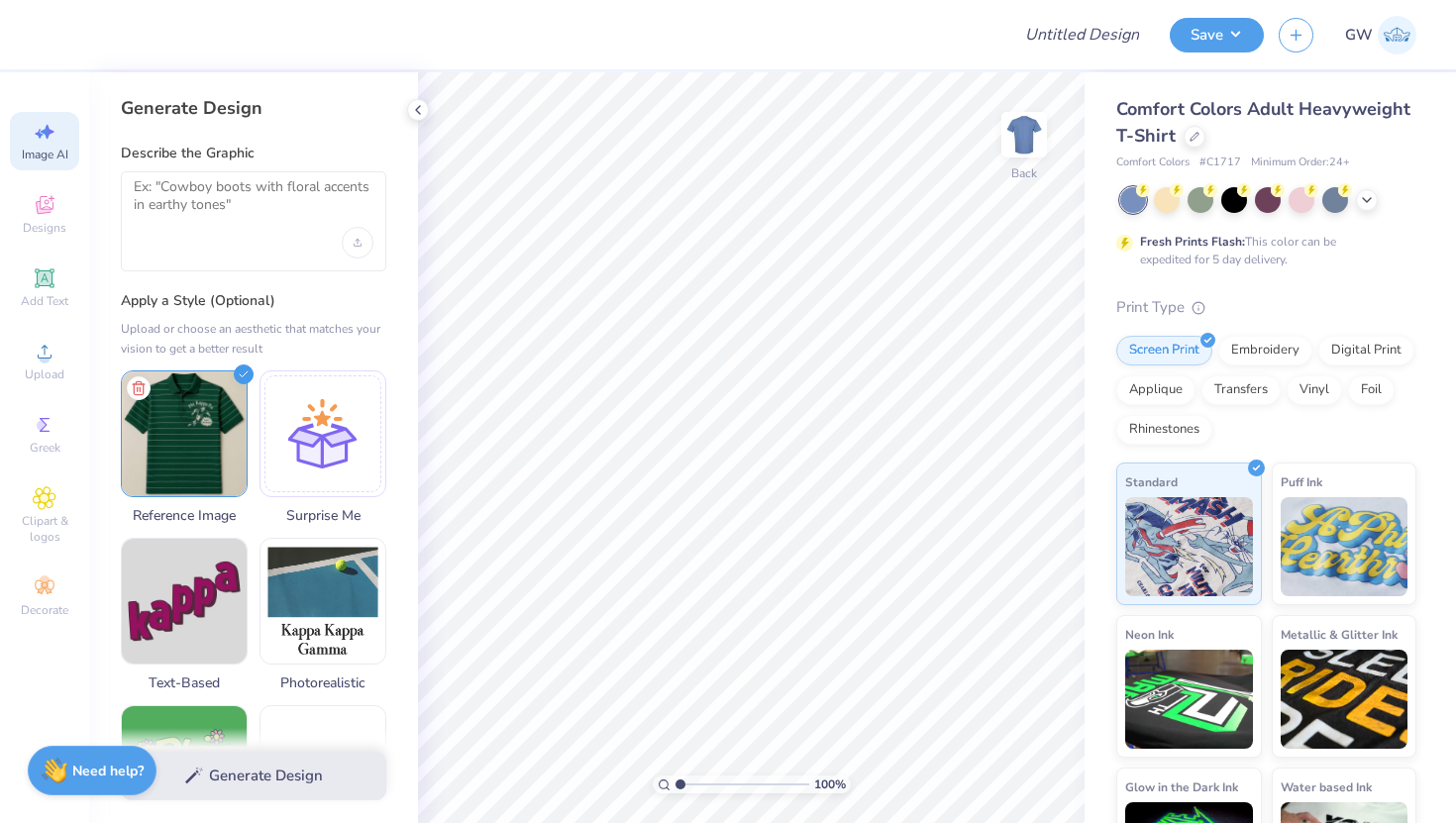 click on "Generate Design" at bounding box center [254, 775] 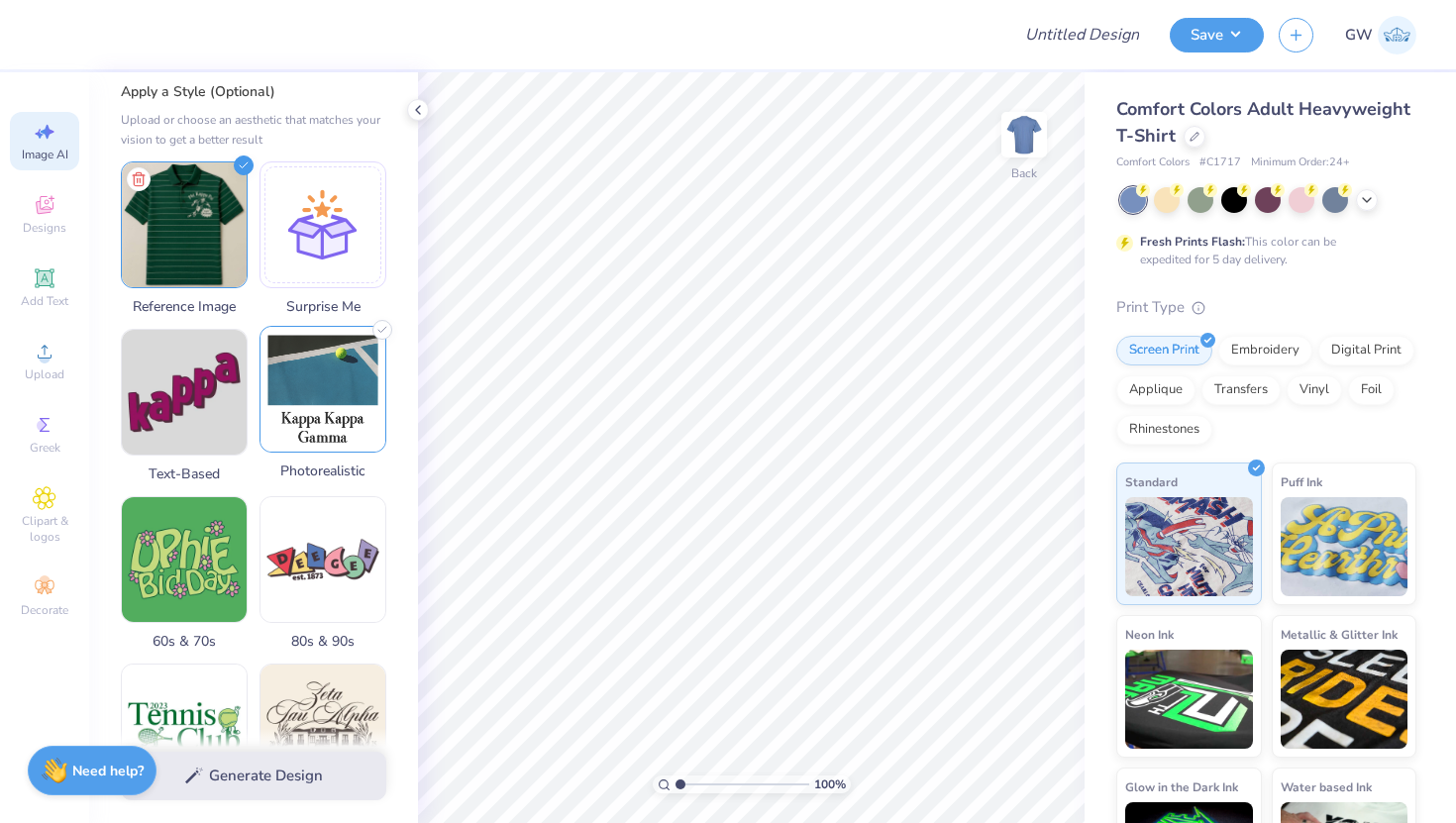 scroll, scrollTop: 0, scrollLeft: 0, axis: both 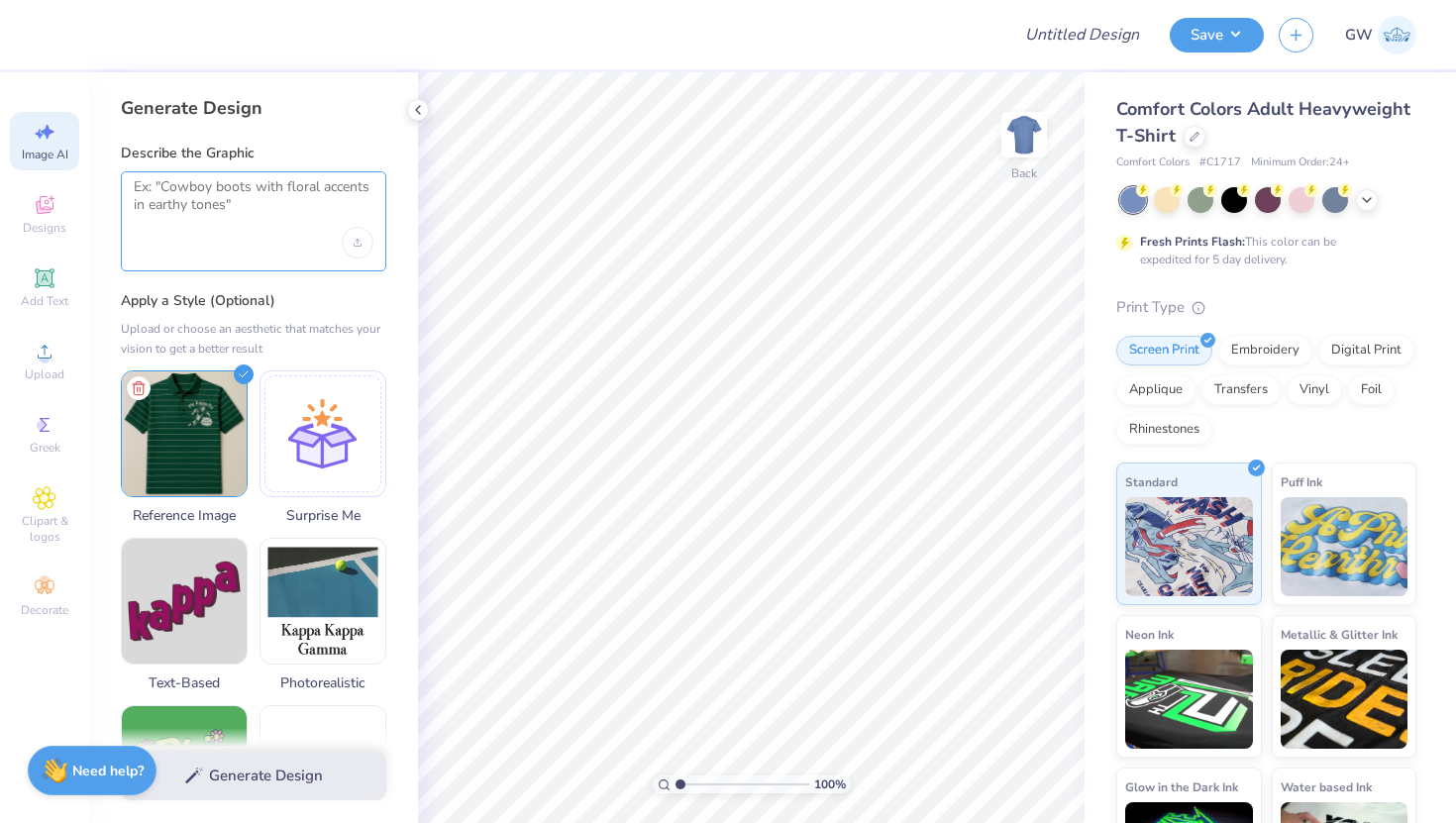 click at bounding box center [254, 203] 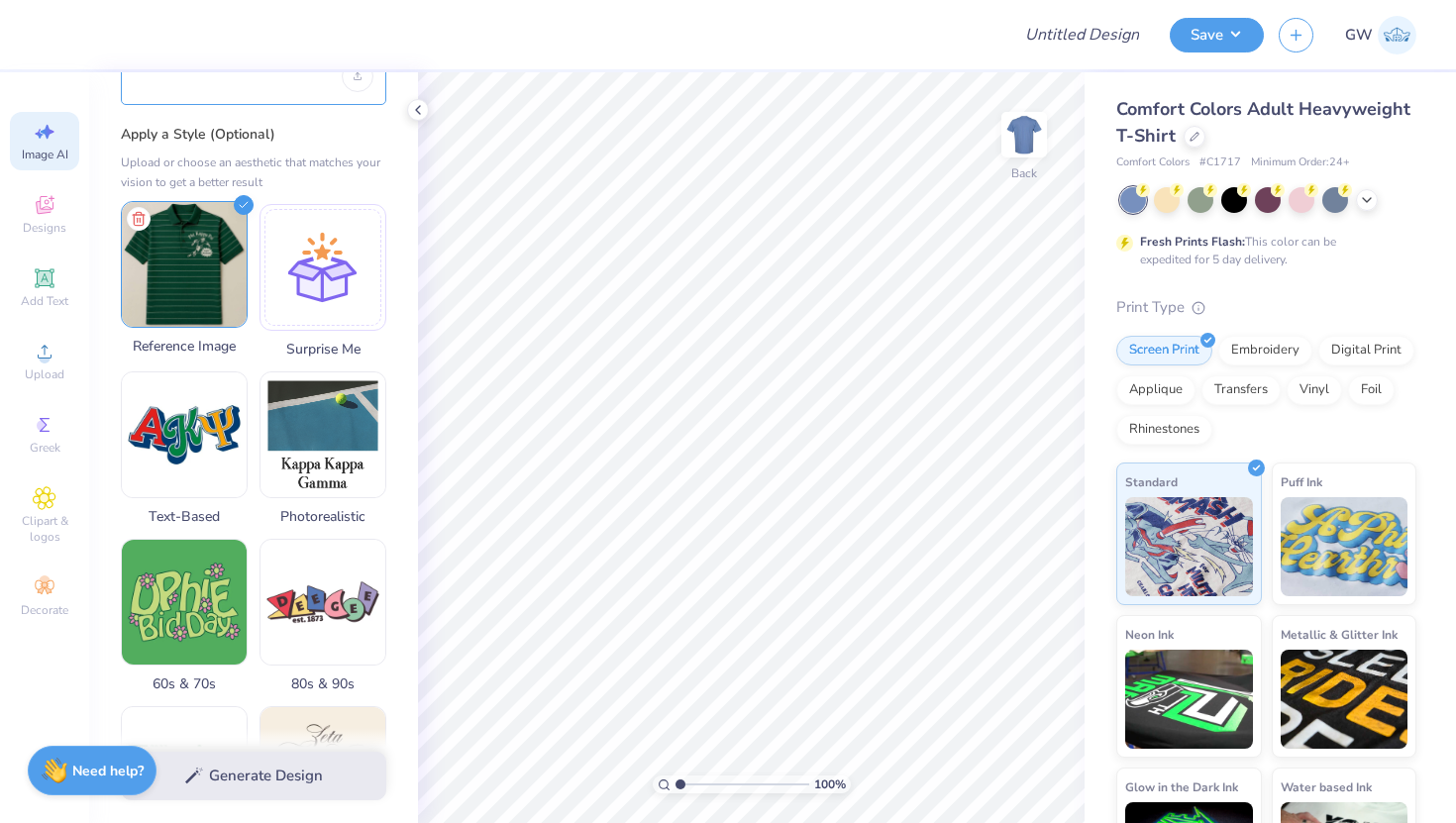 scroll, scrollTop: 0, scrollLeft: 0, axis: both 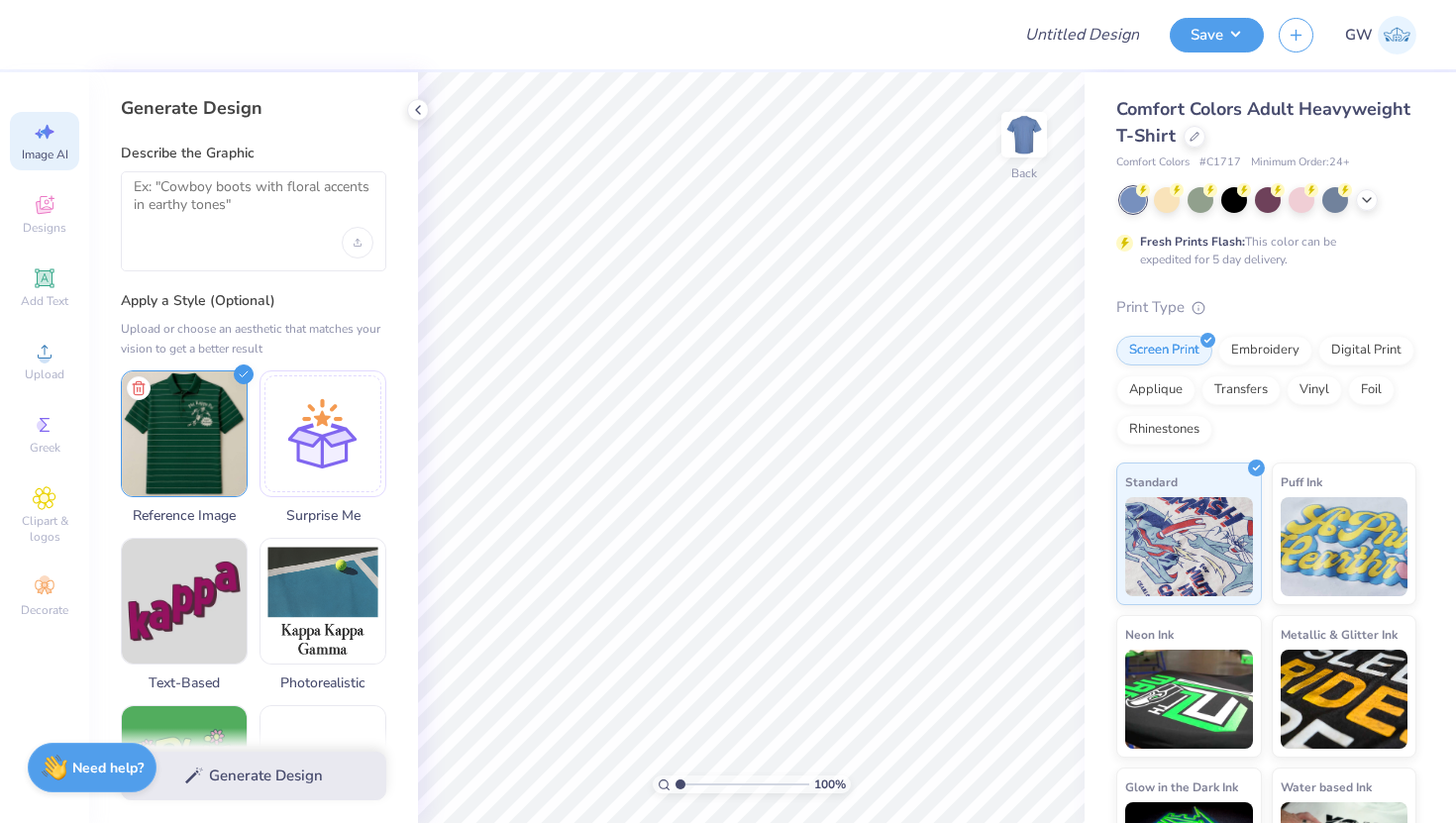 click on "Need help?" at bounding box center (108, 768) 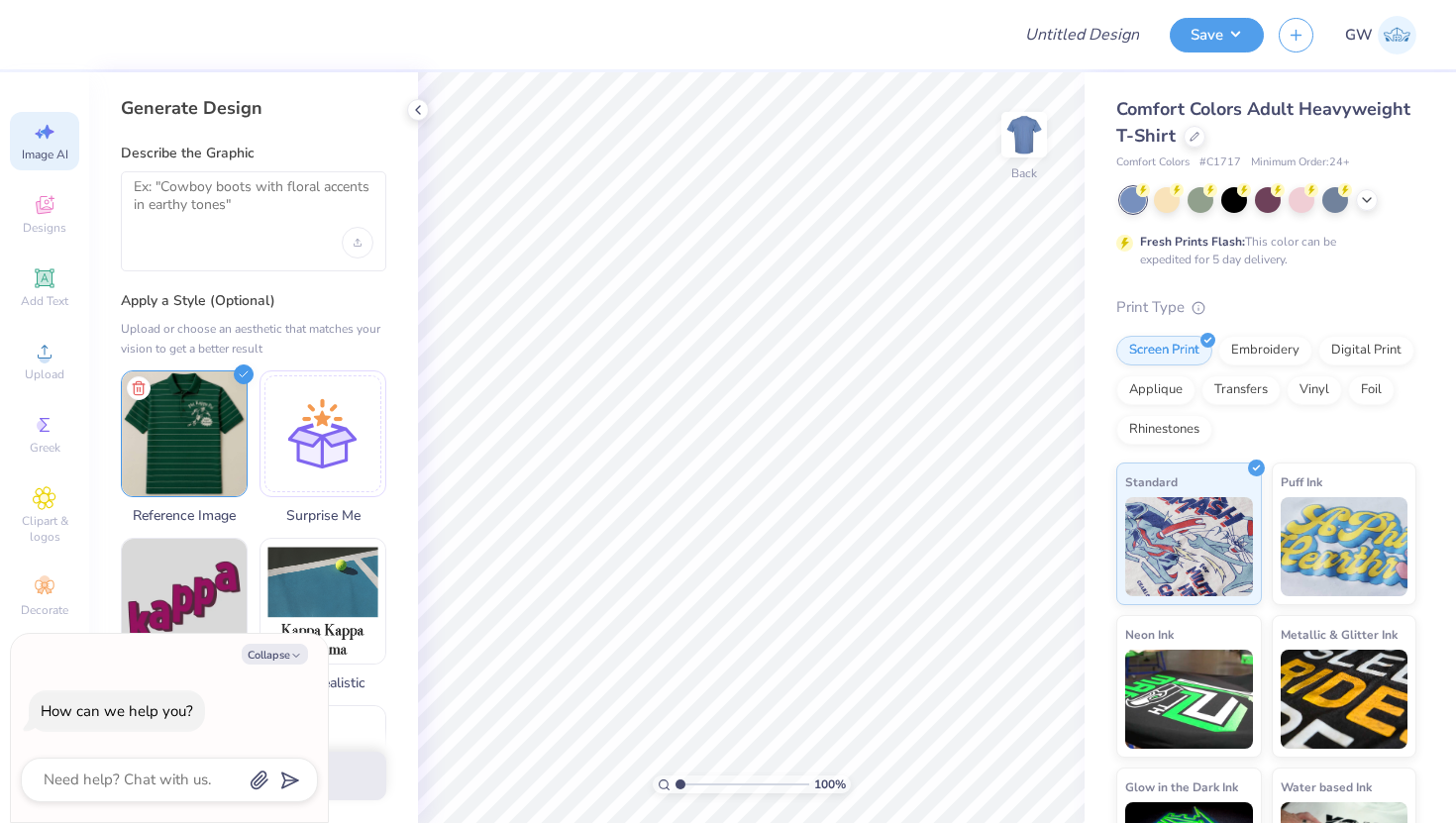 click on "Generate Design" at bounding box center [254, 775] 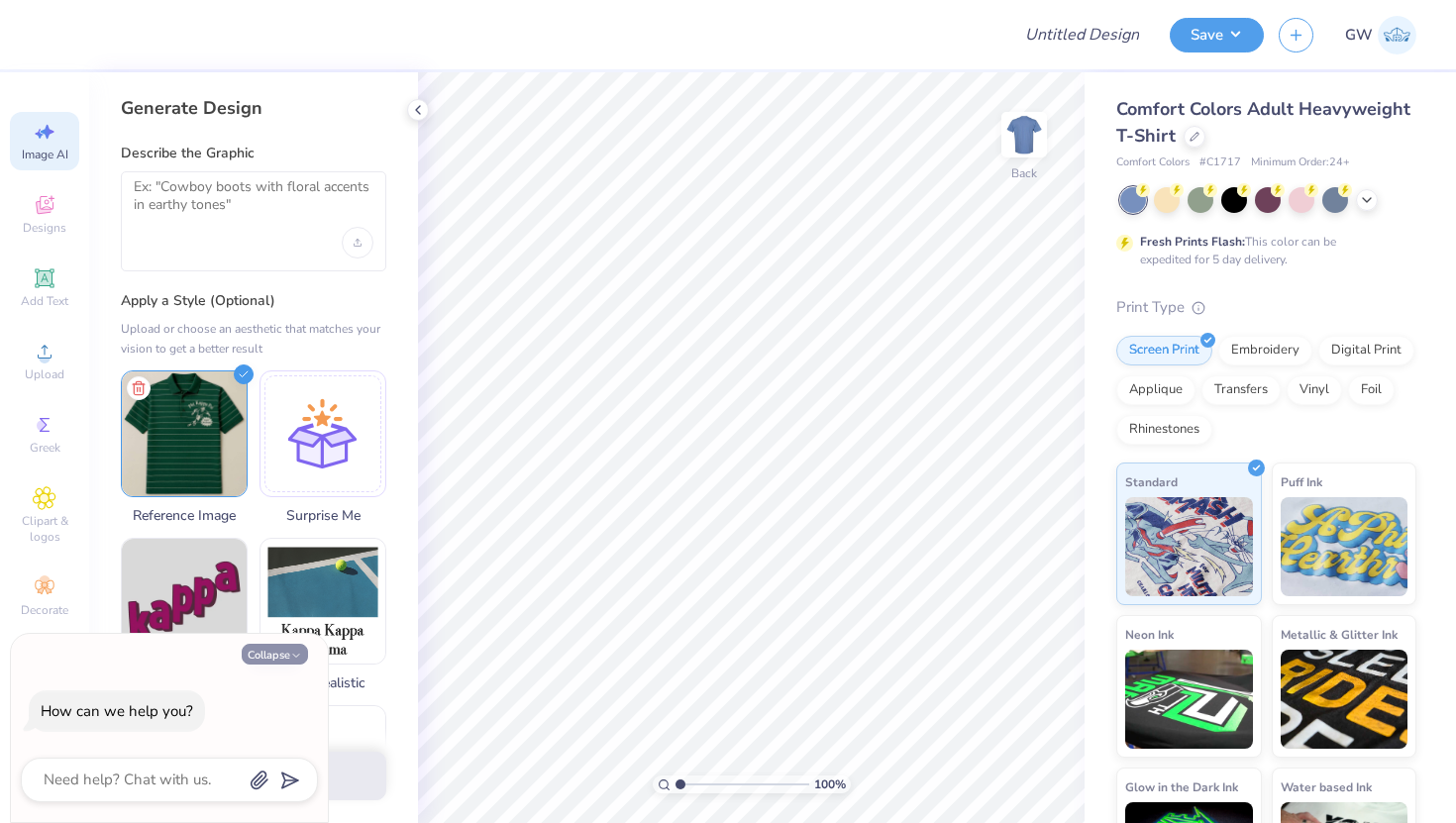 click on "Collapse" at bounding box center [274, 654] 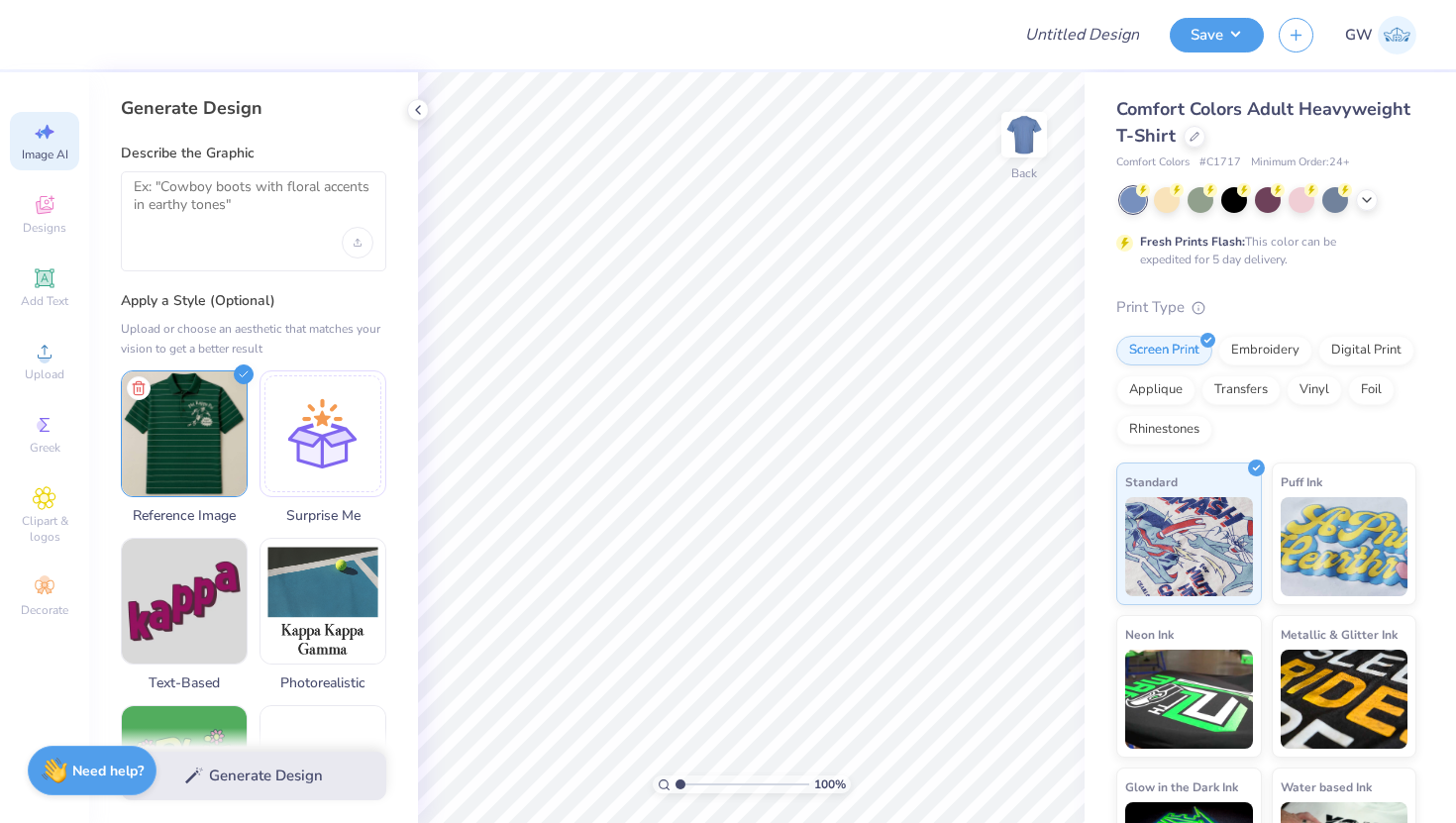 click on "Generate Design" at bounding box center [254, 775] 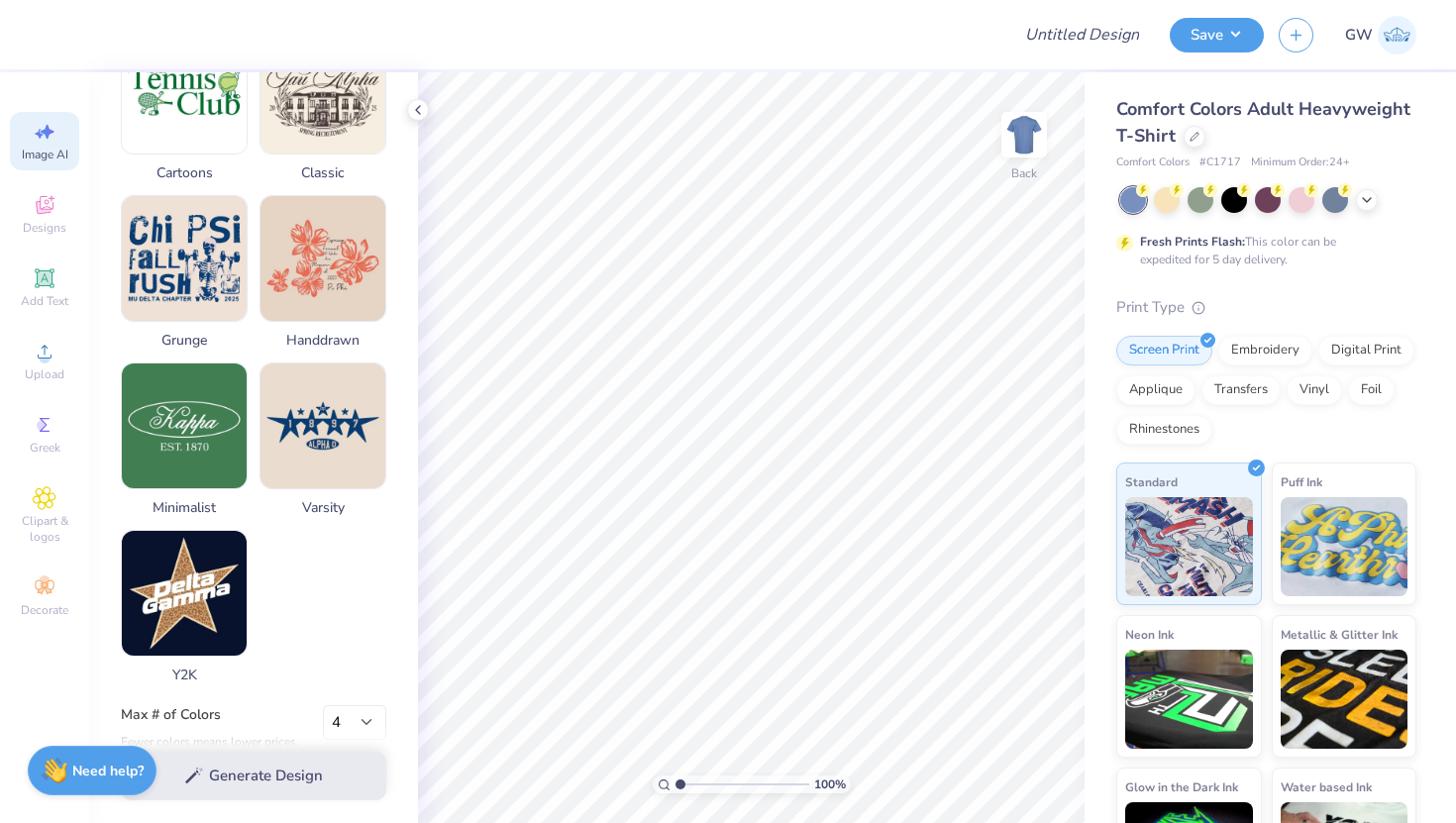 scroll, scrollTop: 871, scrollLeft: 0, axis: vertical 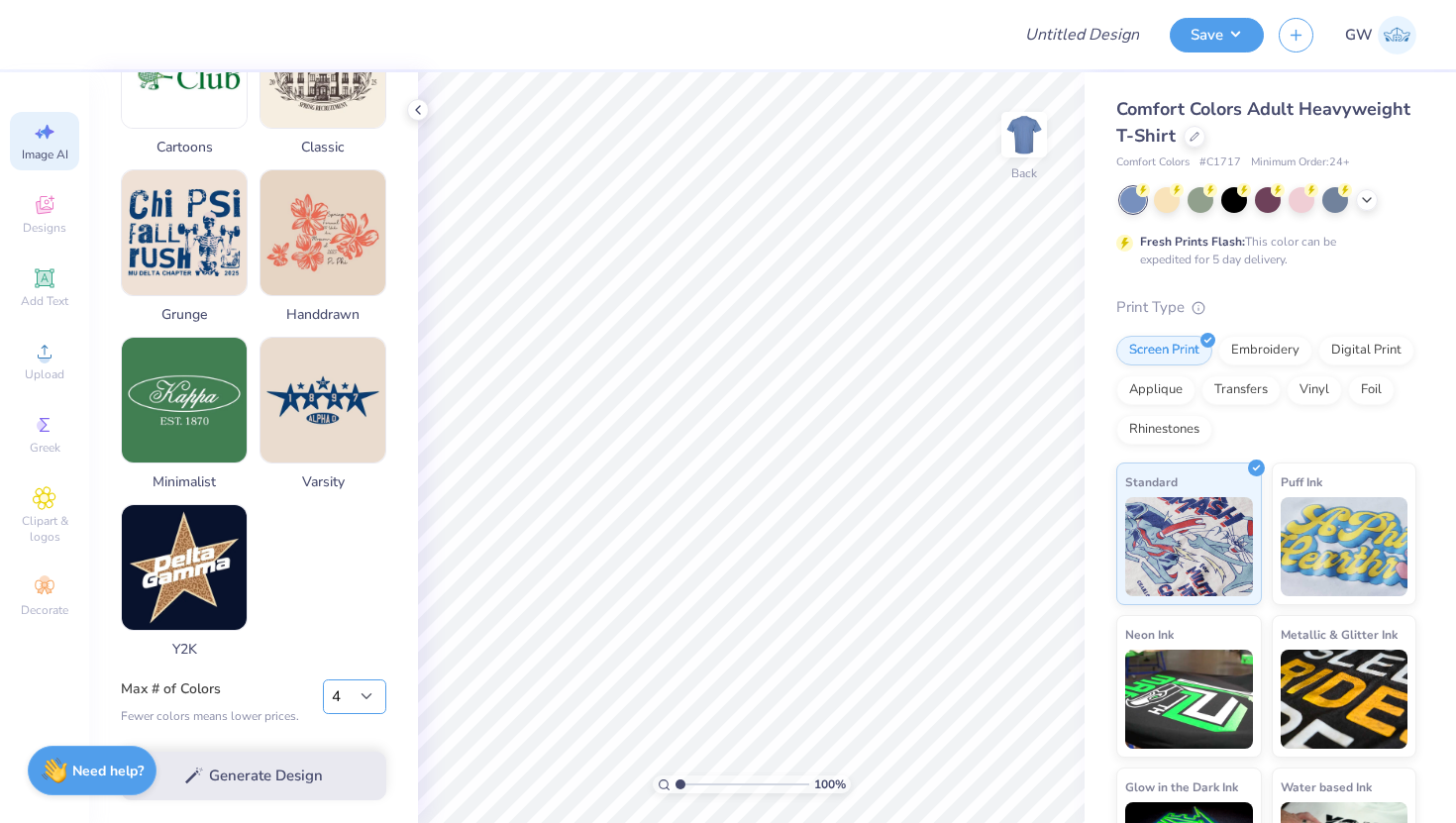 click on "1 2 3 4 5 6 7 8" at bounding box center [355, 697] 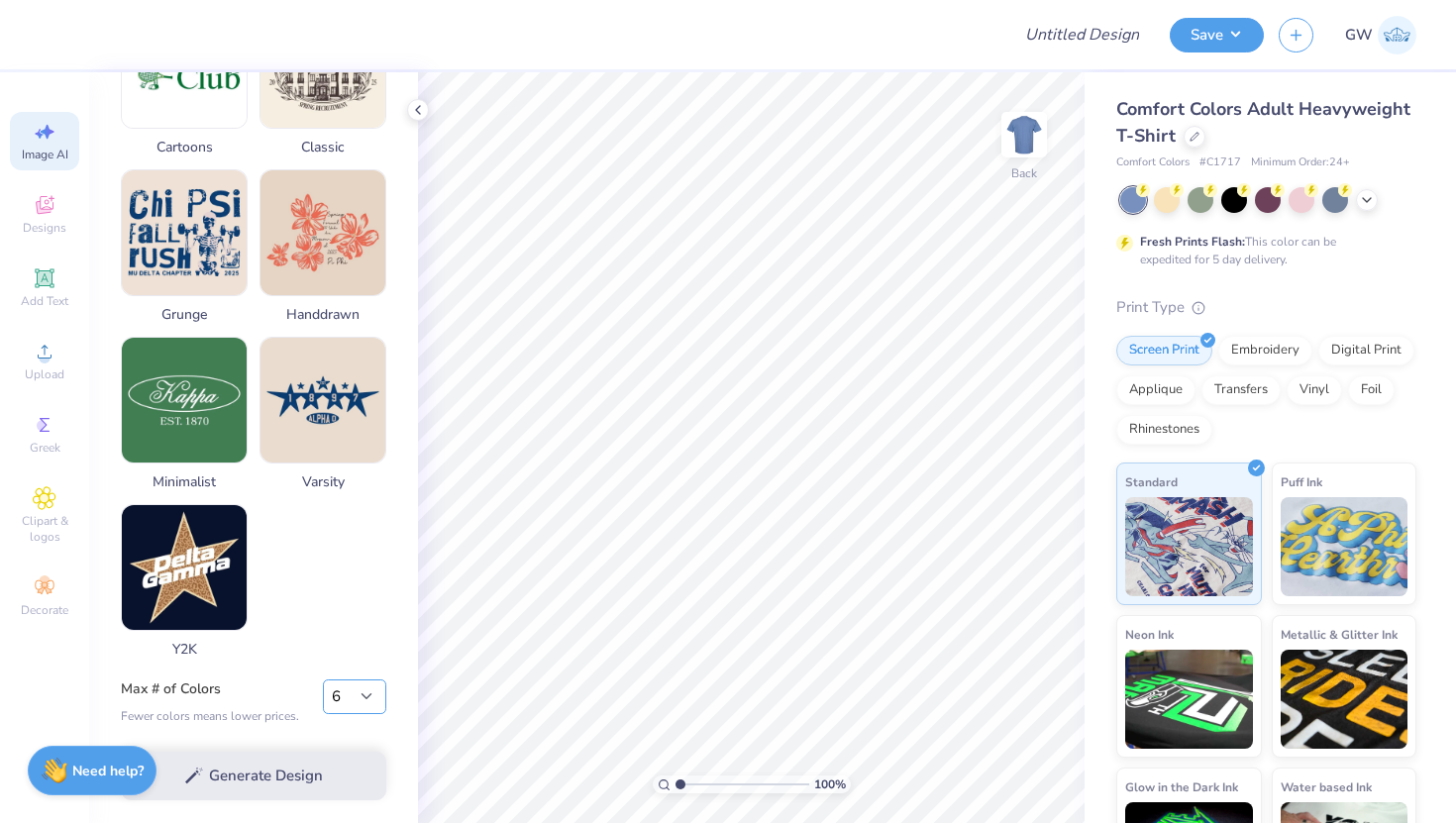 click on "1 2 3 4 5 6 7 8" at bounding box center [355, 697] 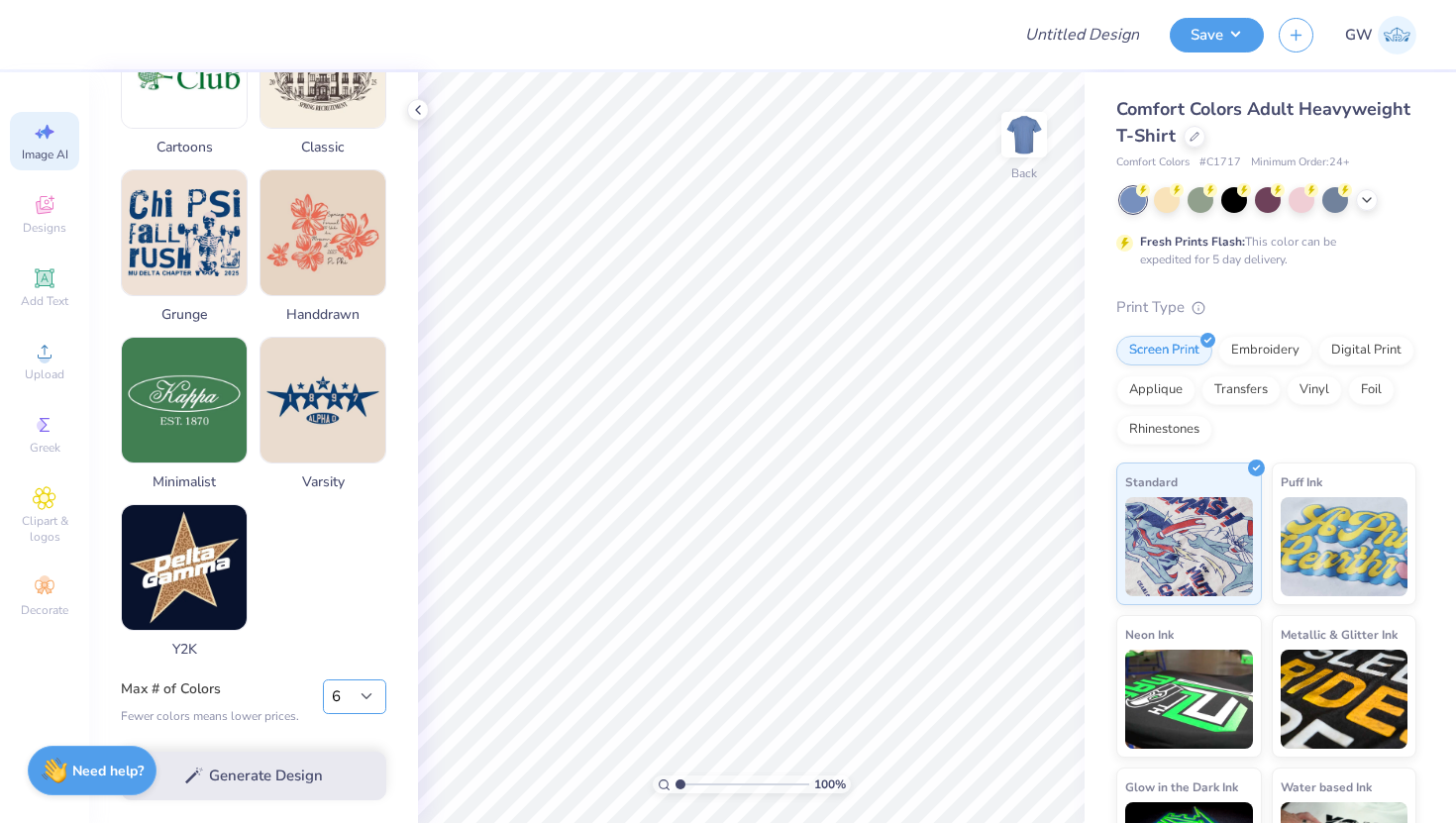 select on "3" 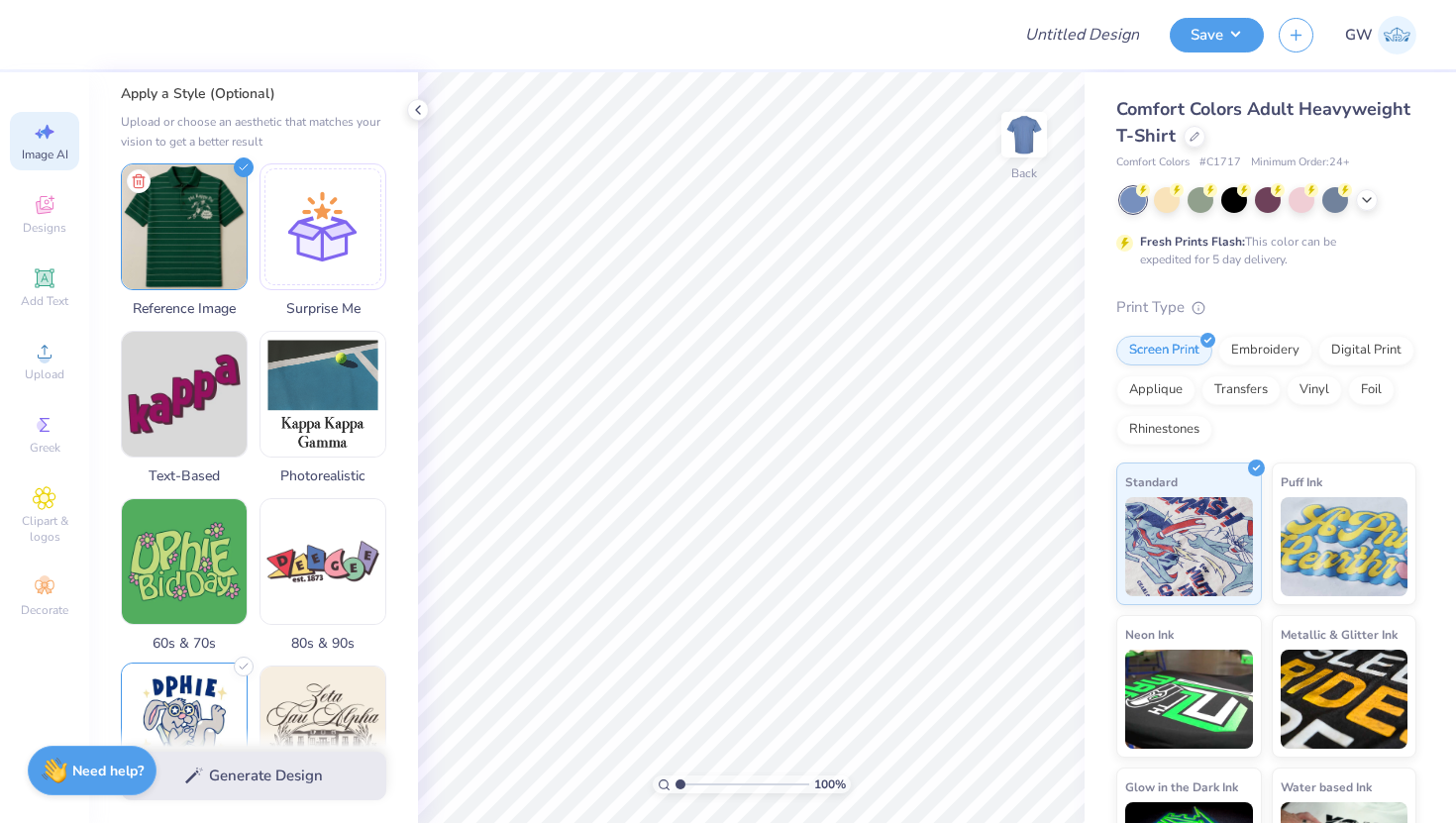 scroll, scrollTop: 0, scrollLeft: 0, axis: both 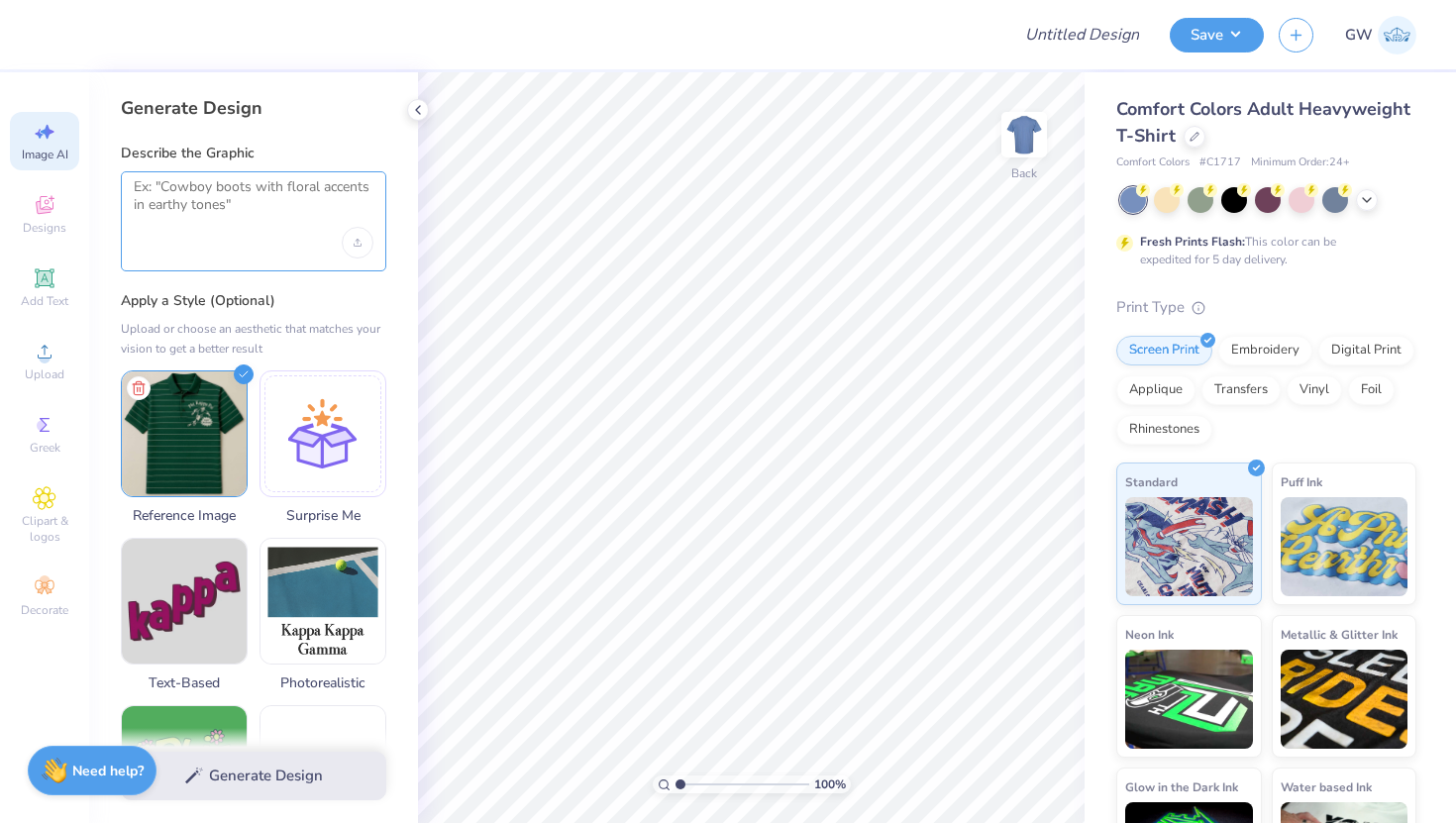click at bounding box center (254, 203) 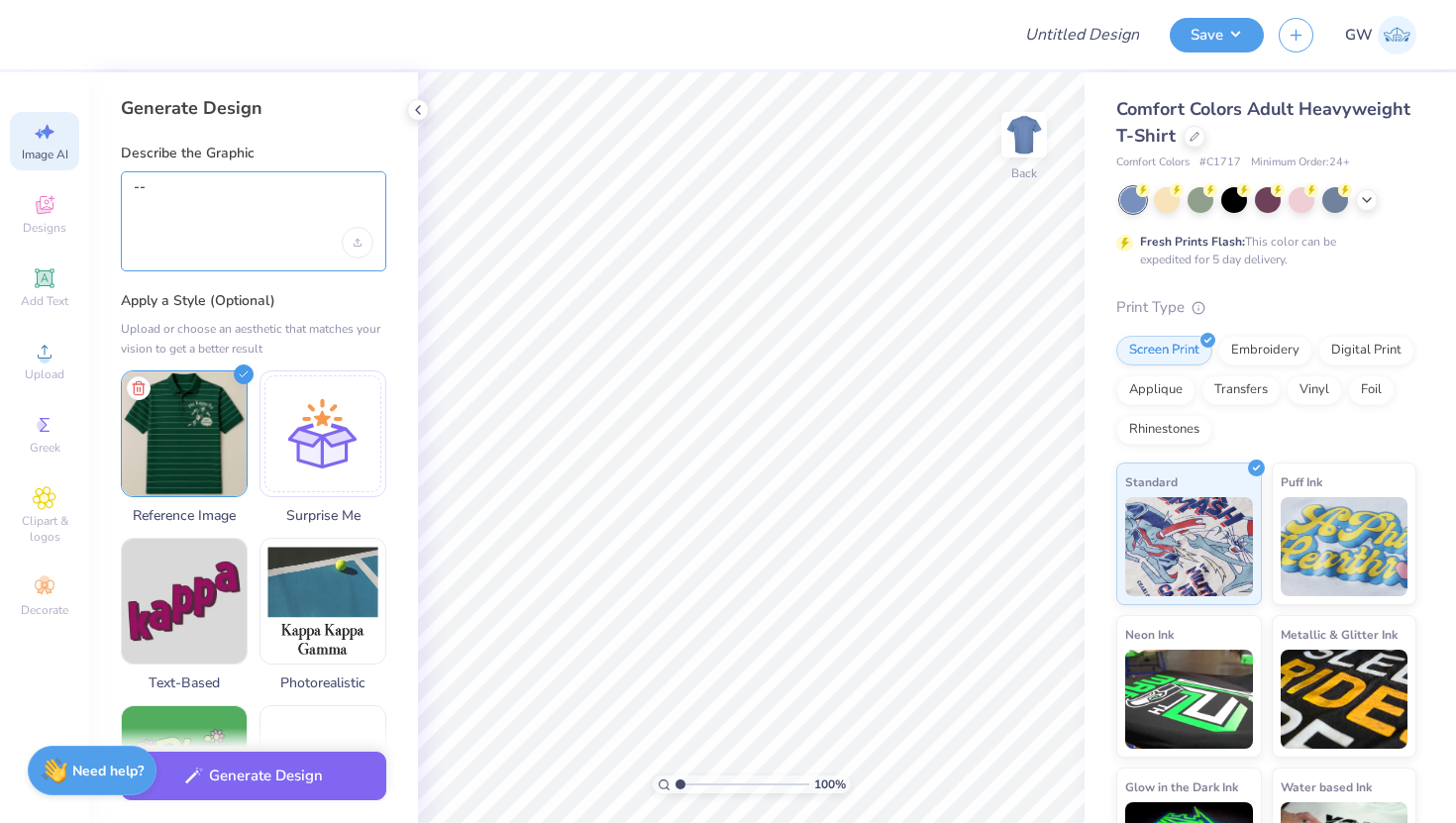 type on "-" 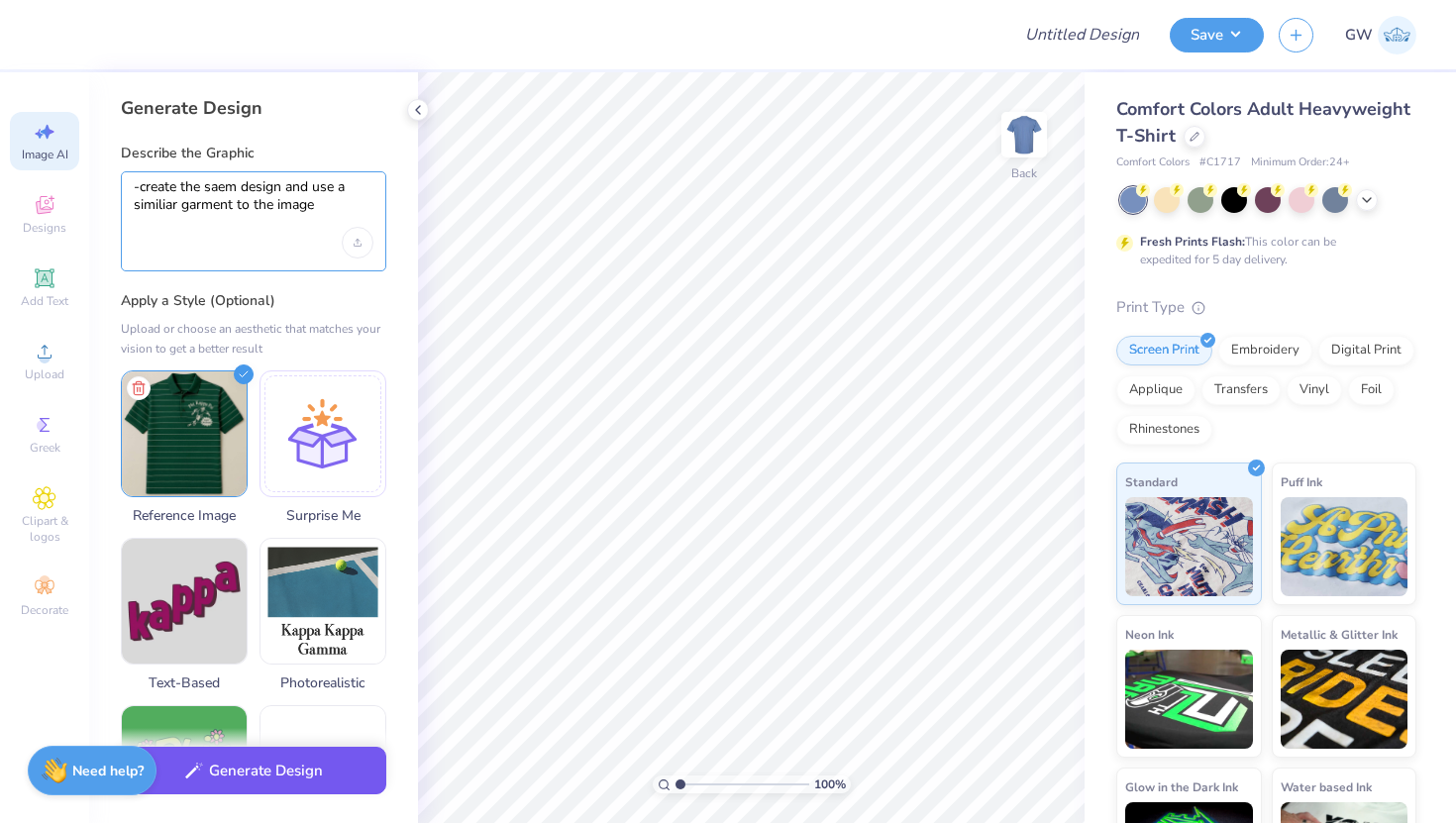 type on "-create the saem design and use a similiar garment to the image" 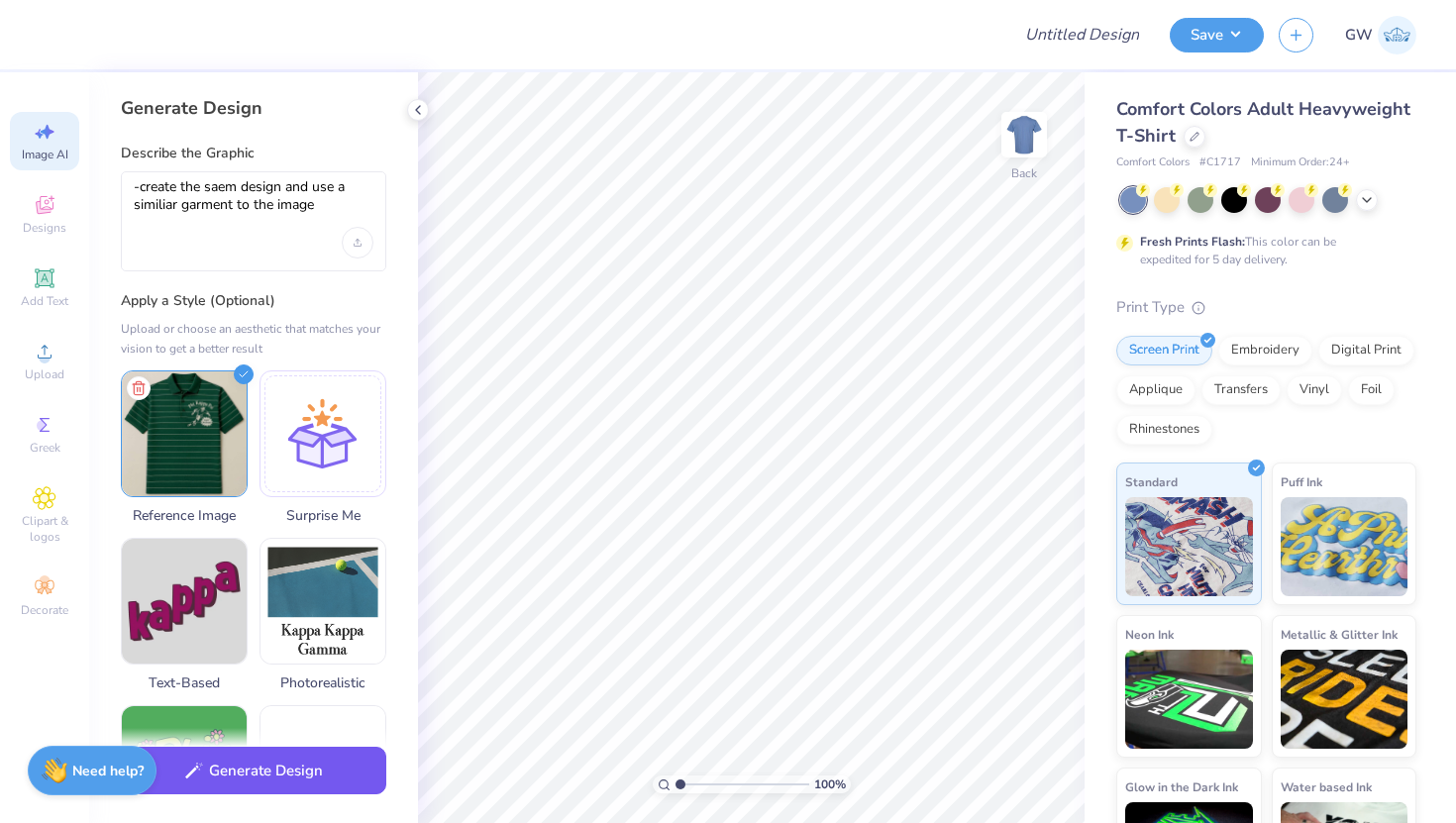 click on "Generate Design" at bounding box center [254, 771] 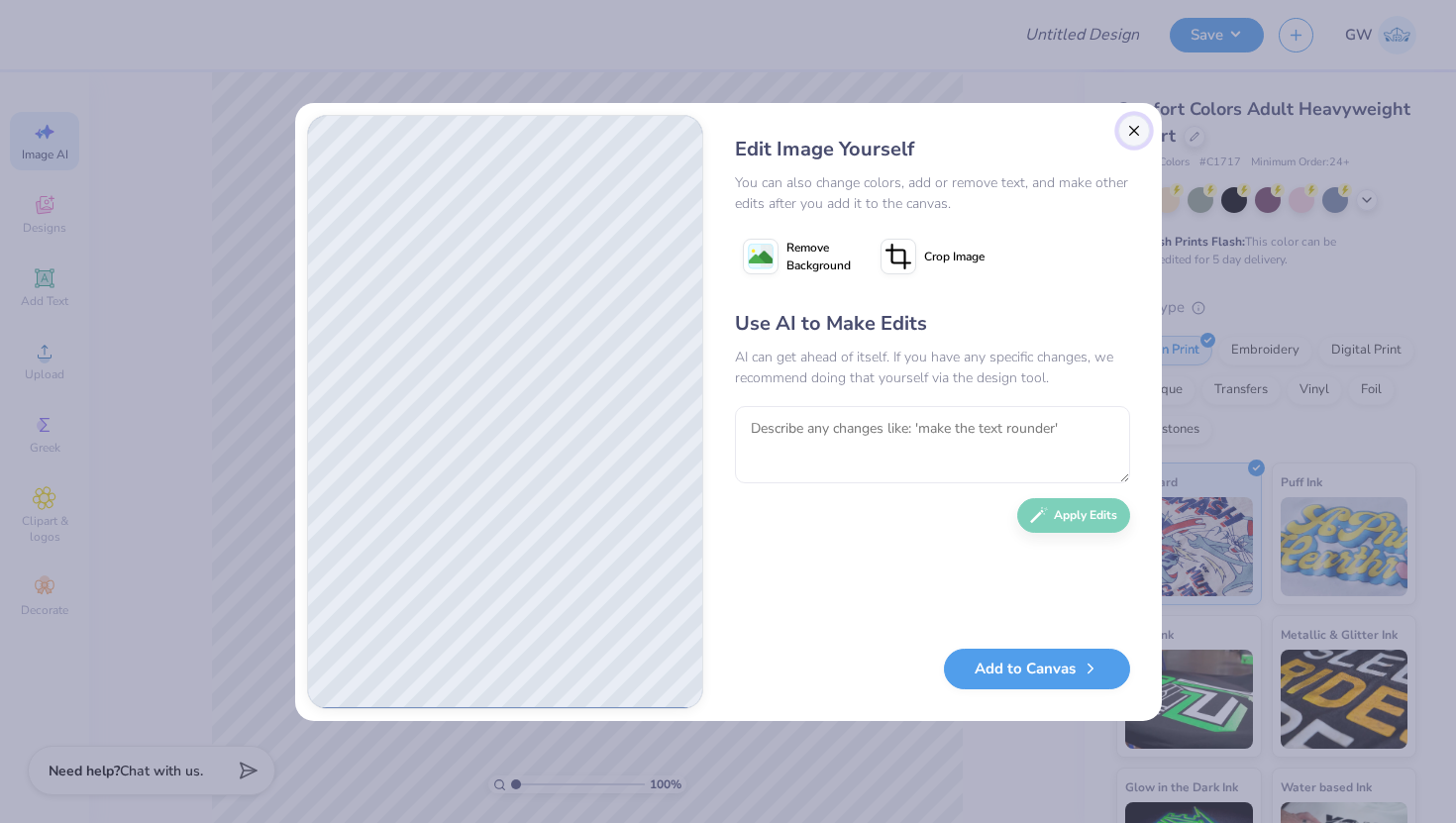 click at bounding box center (1134, 131) 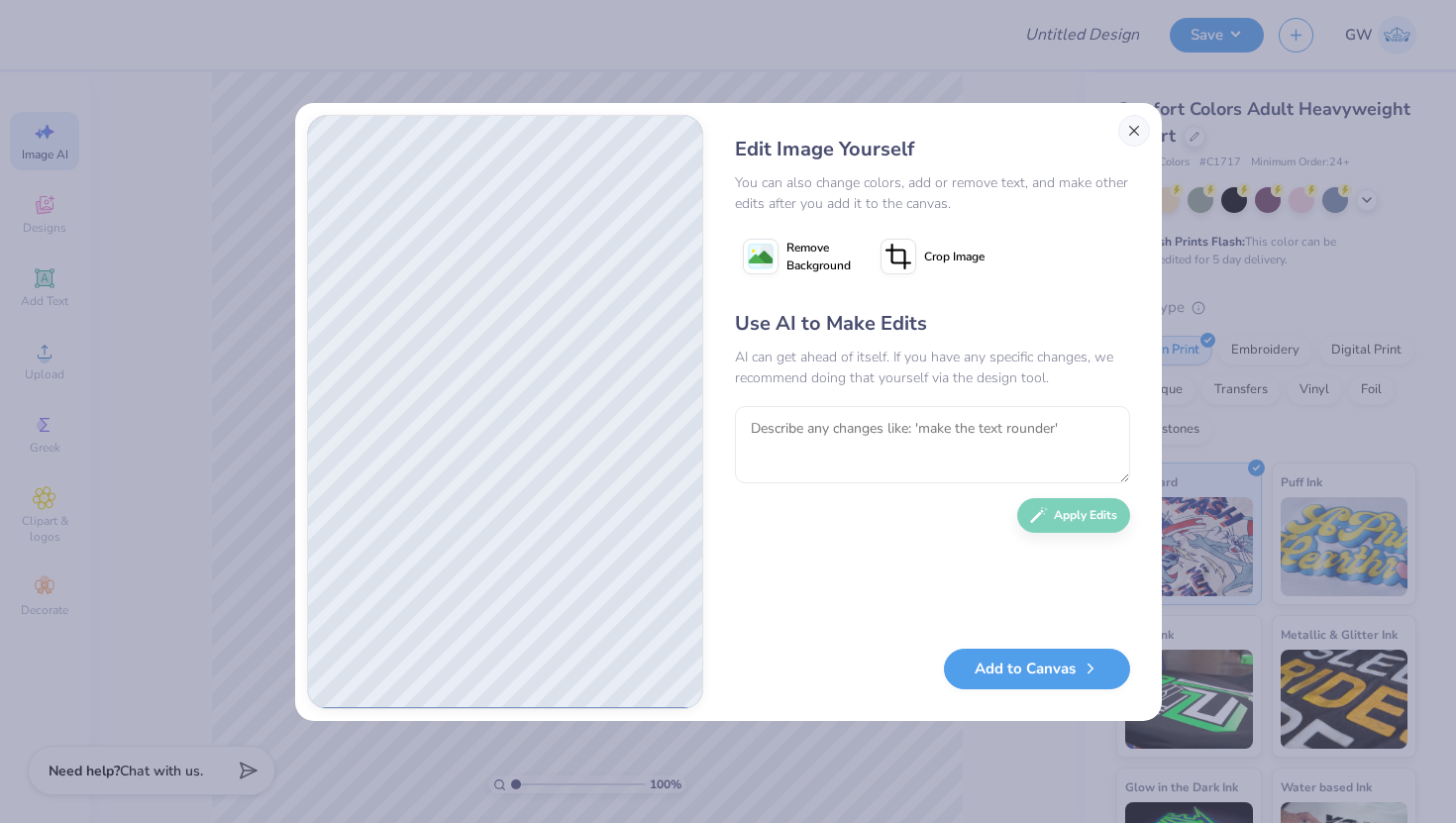 scroll, scrollTop: 0, scrollLeft: 45, axis: horizontal 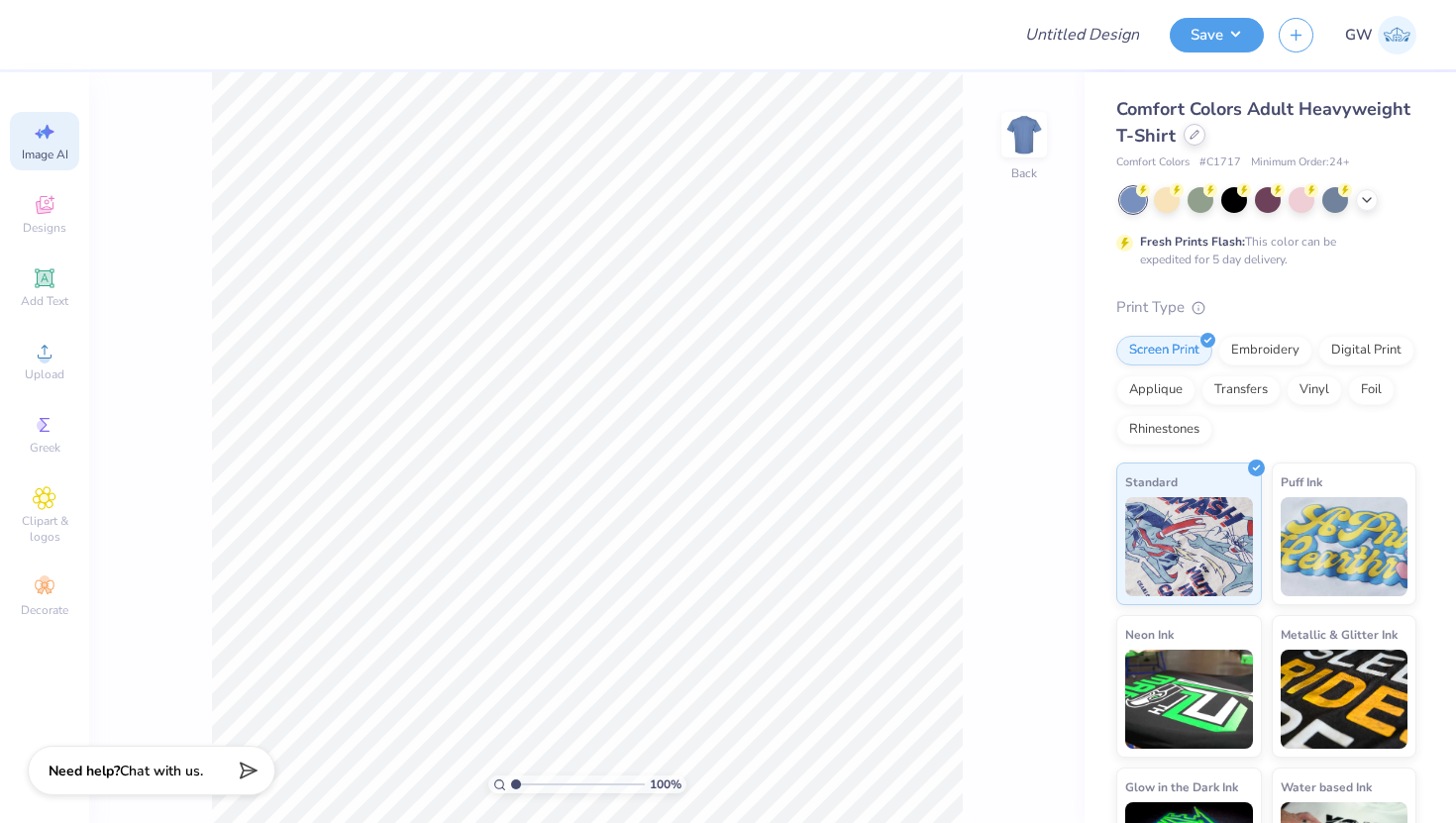click 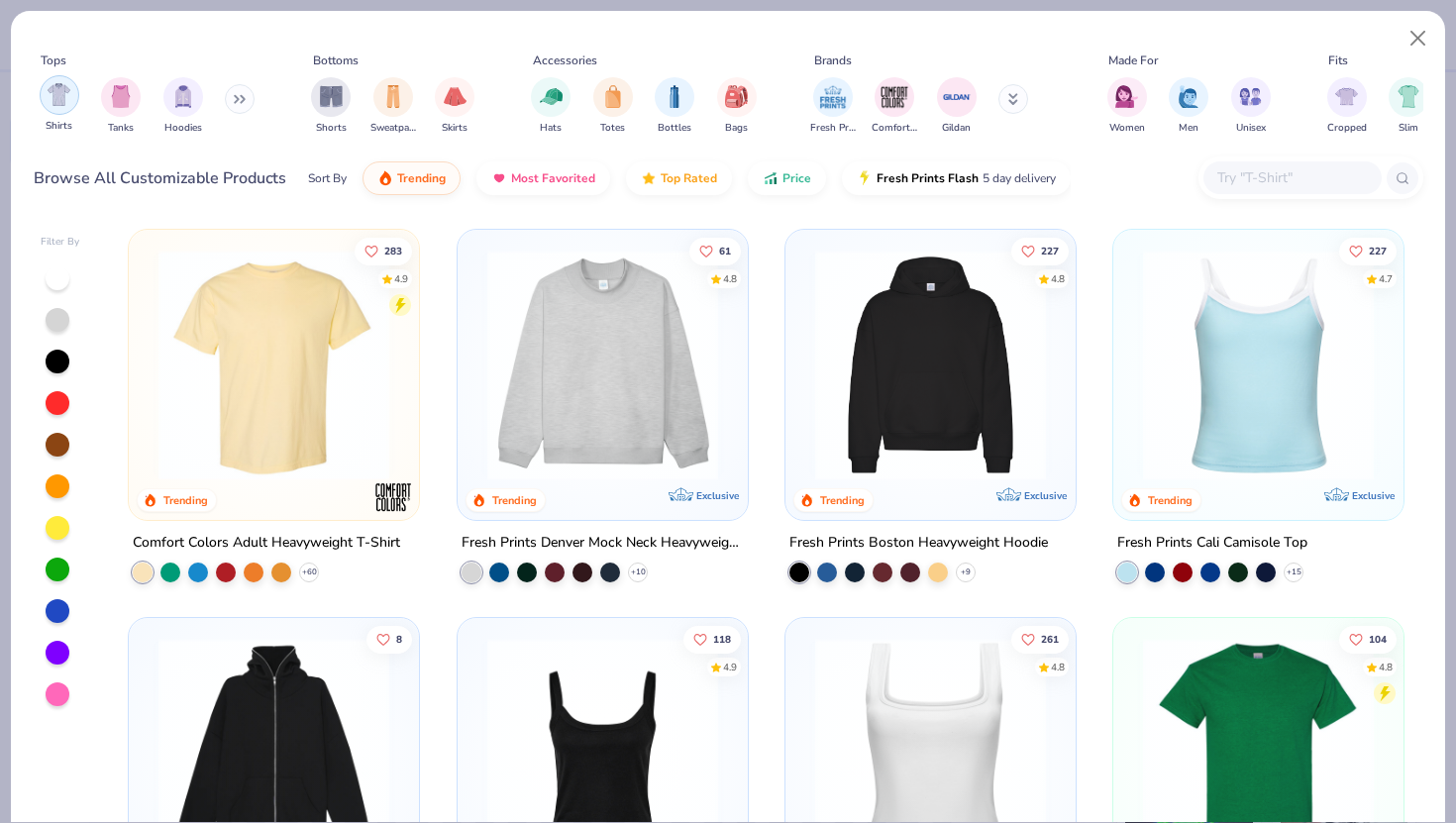 click at bounding box center (58, 94) 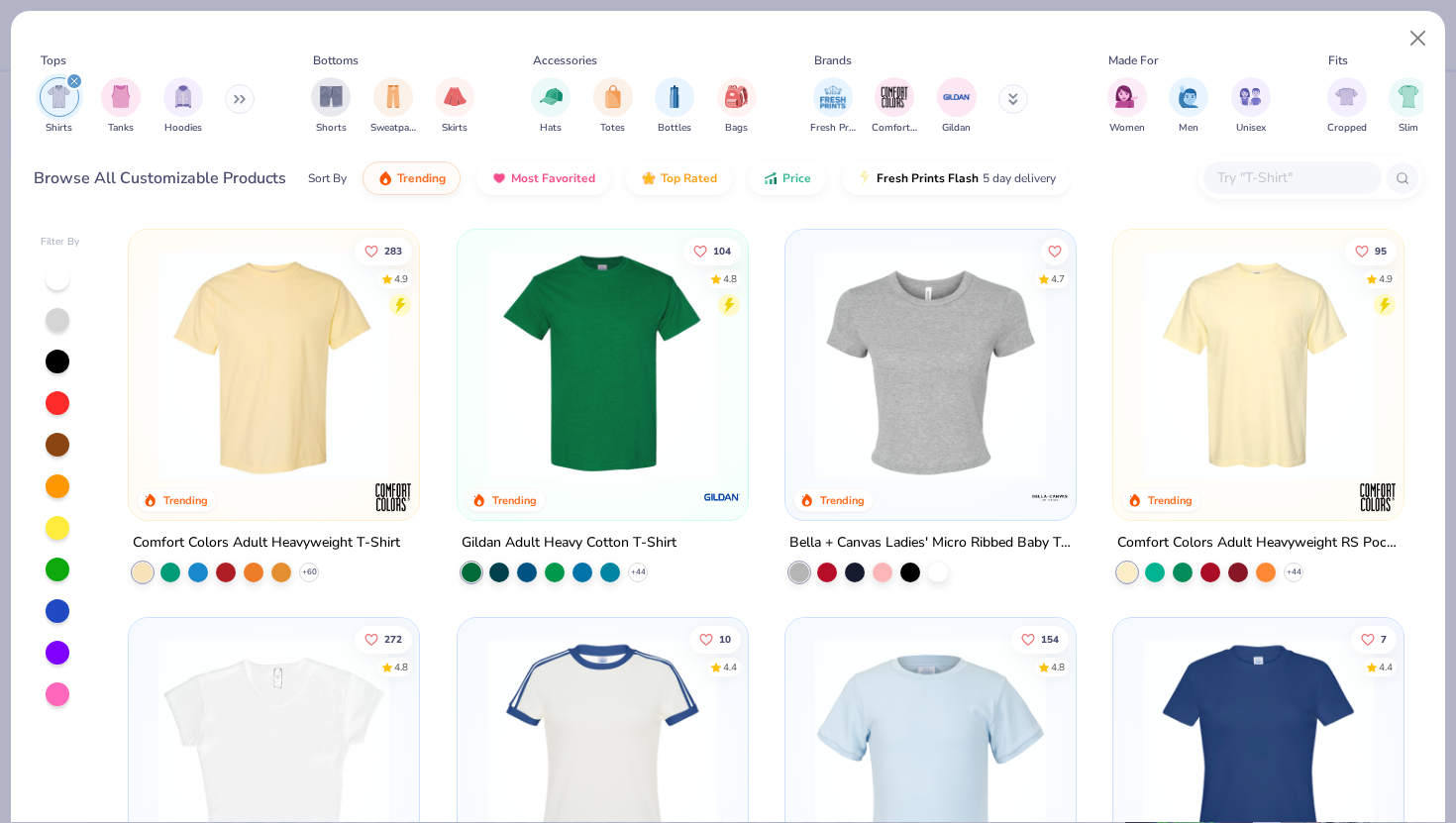 click at bounding box center [1310, 177] 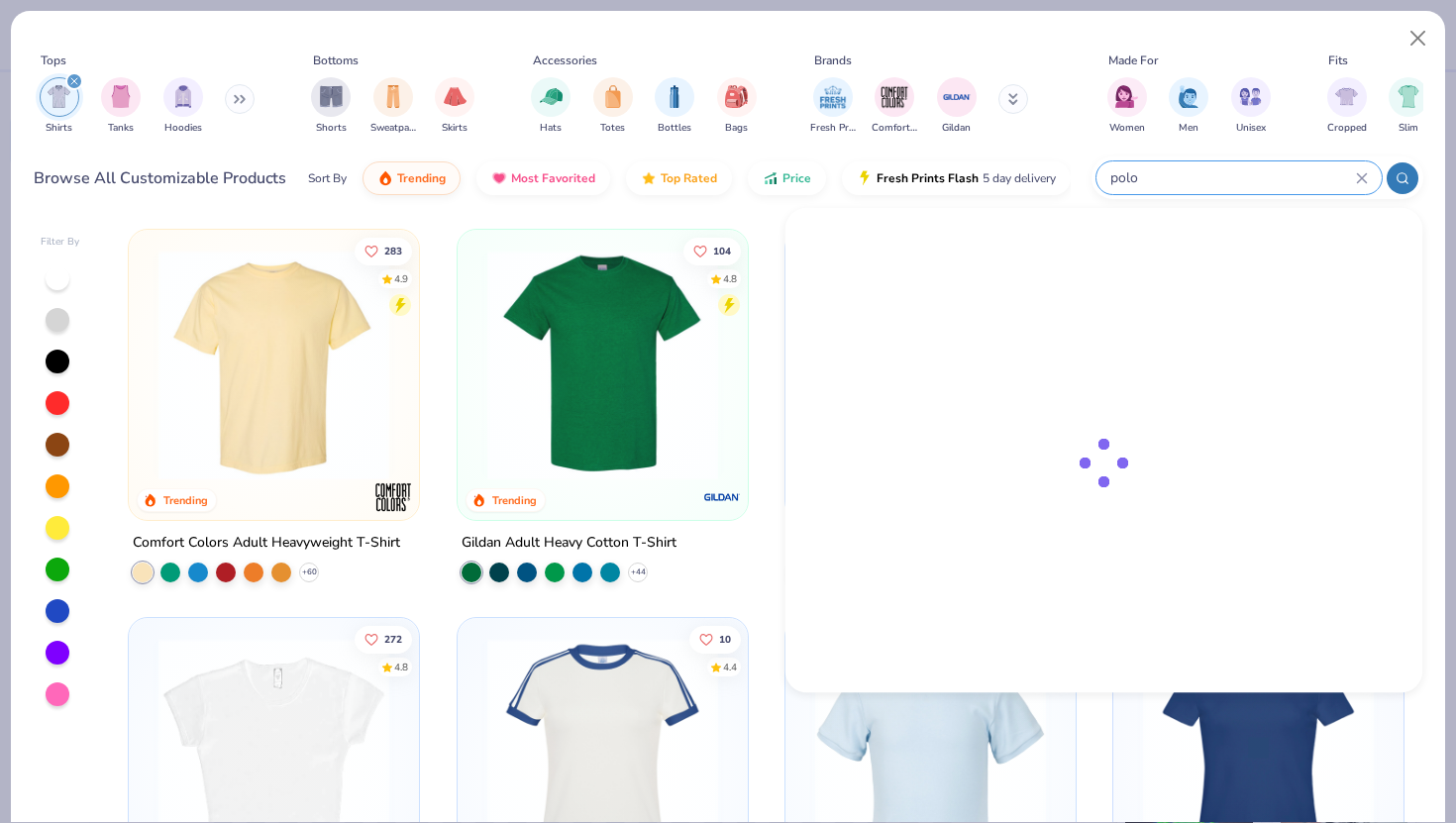 type on "polo" 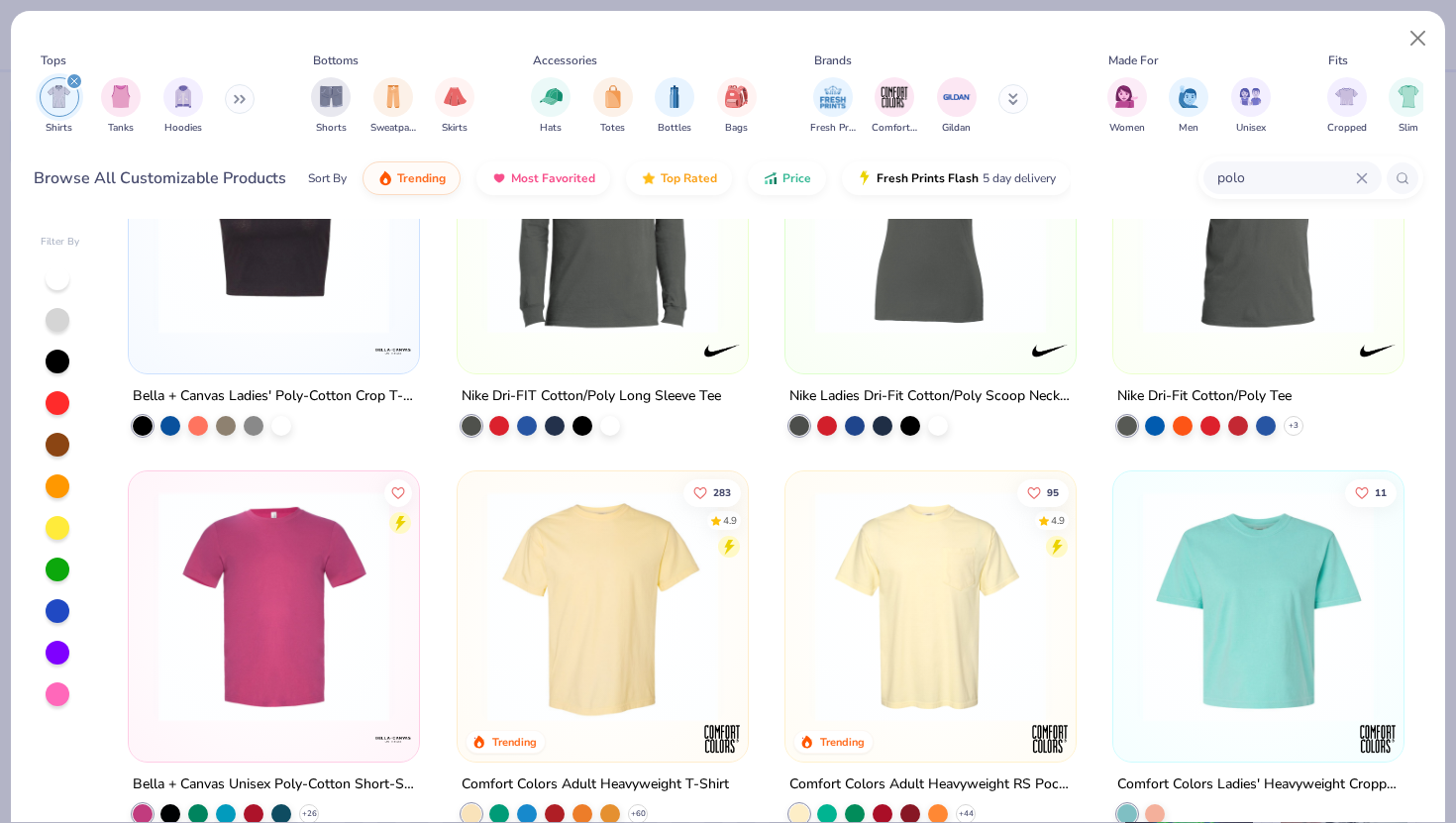 scroll, scrollTop: 0, scrollLeft: 0, axis: both 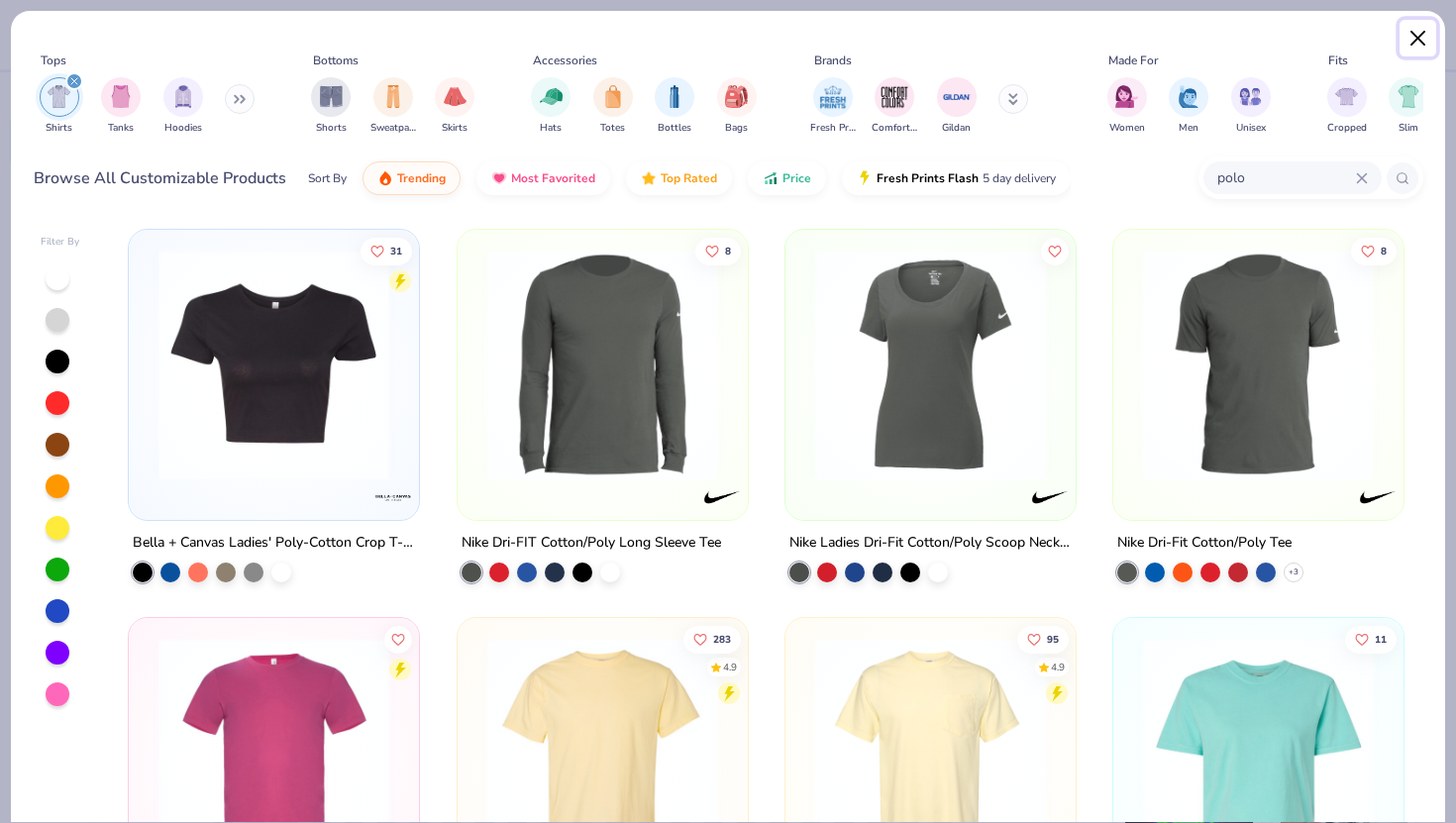 click at bounding box center (1418, 39) 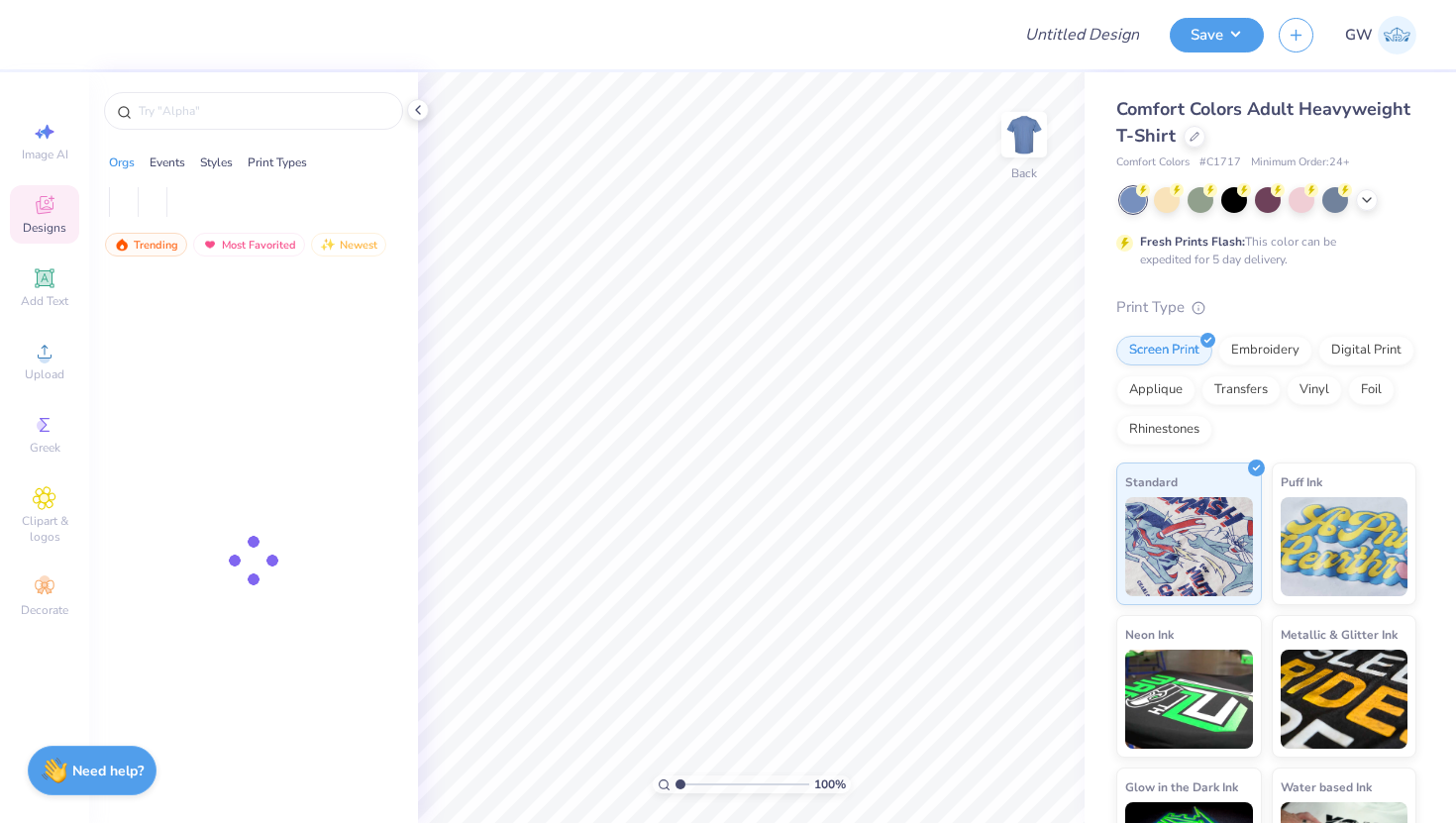 scroll, scrollTop: 0, scrollLeft: 0, axis: both 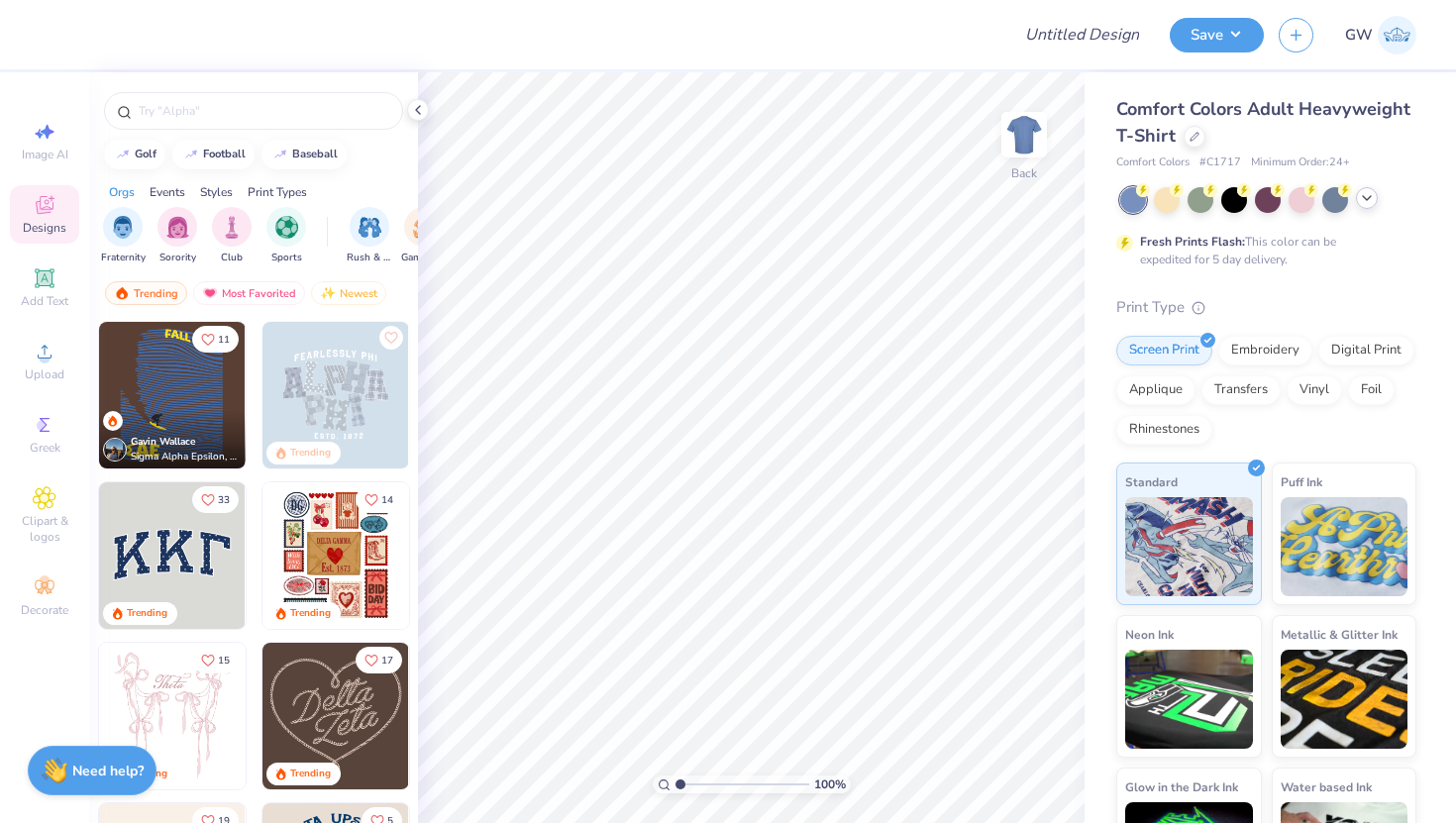 click 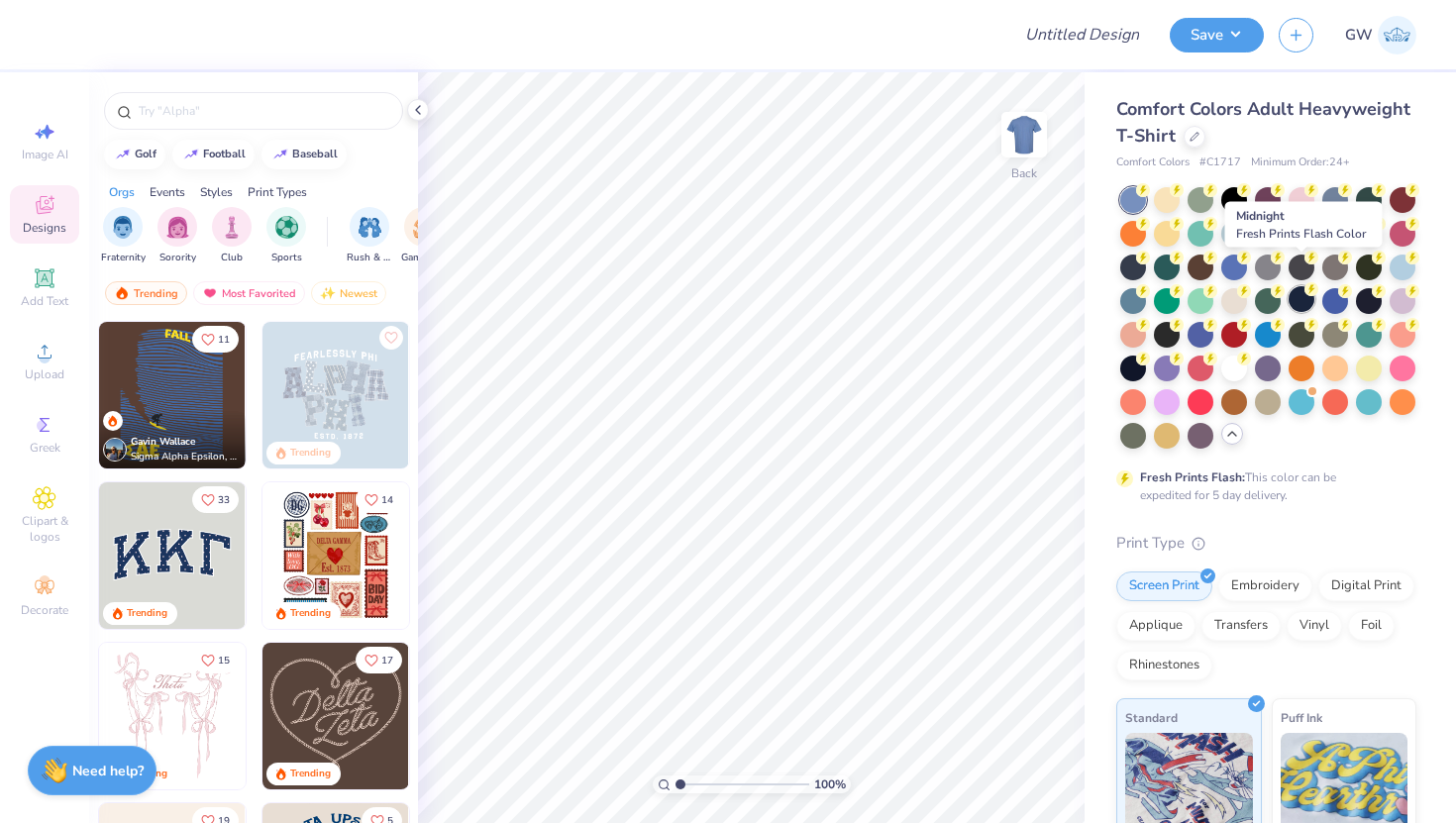 scroll, scrollTop: 45, scrollLeft: 0, axis: vertical 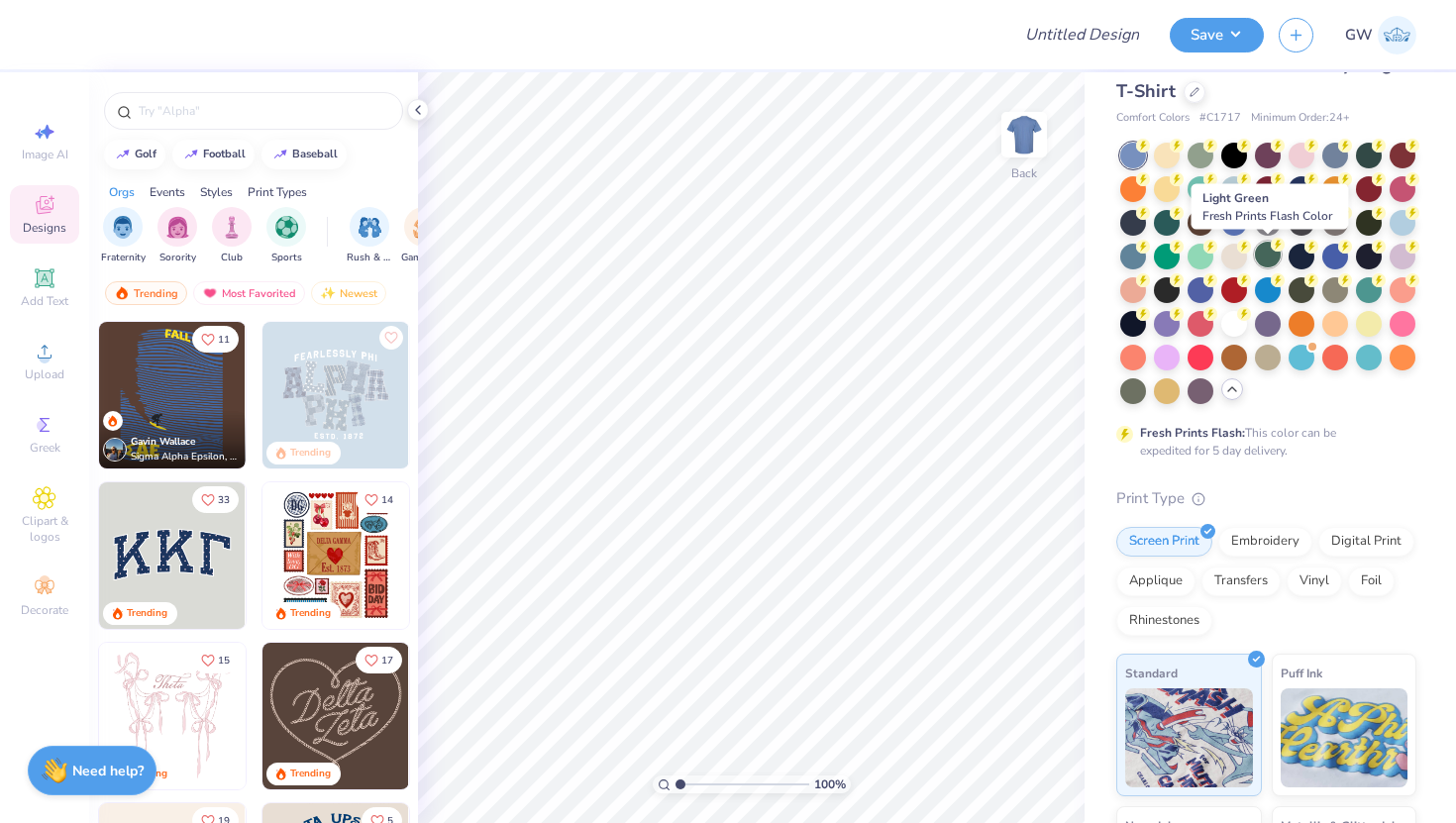 click at bounding box center (1268, 255) 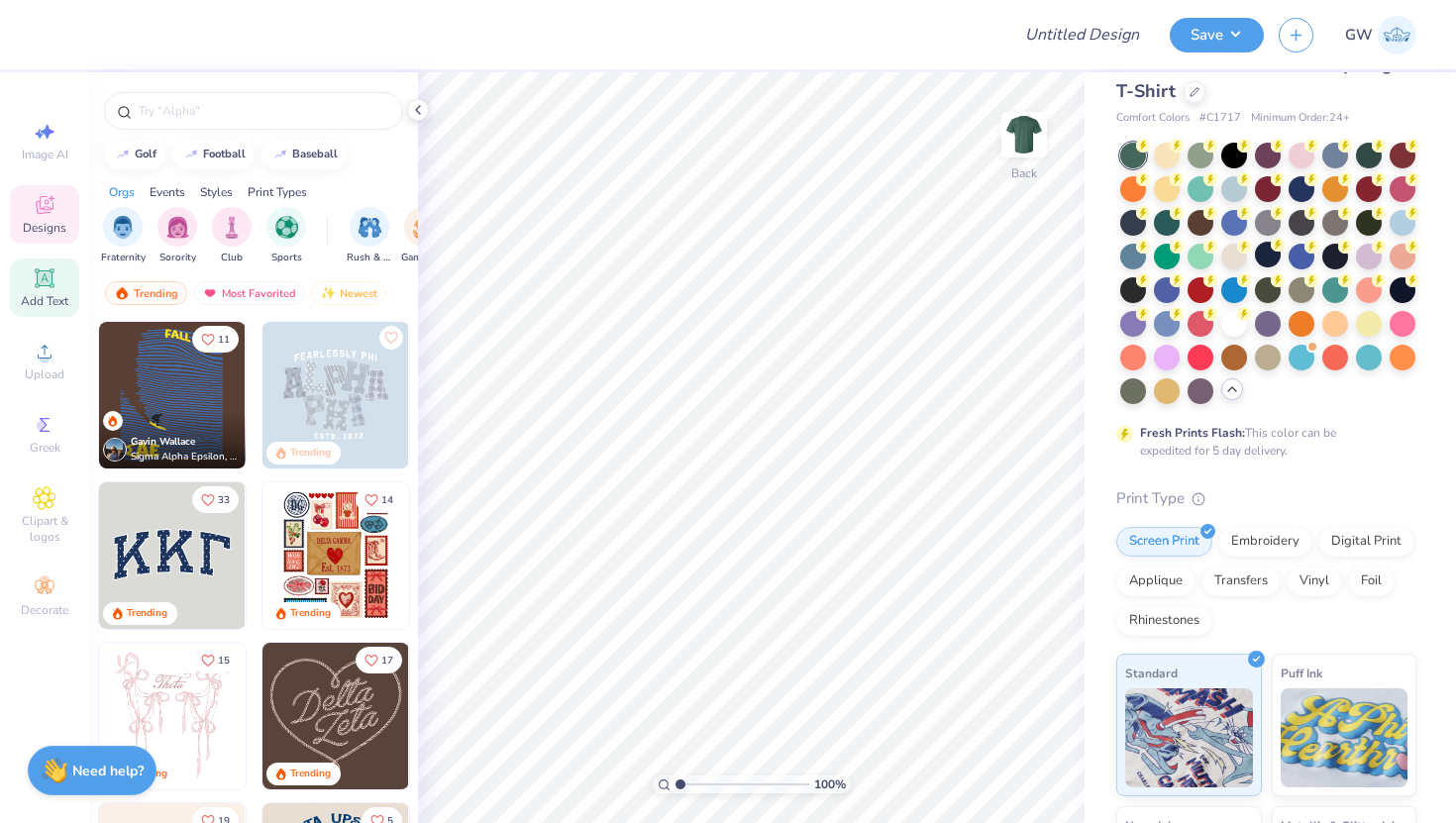 click on "Add Text" at bounding box center [45, 301] 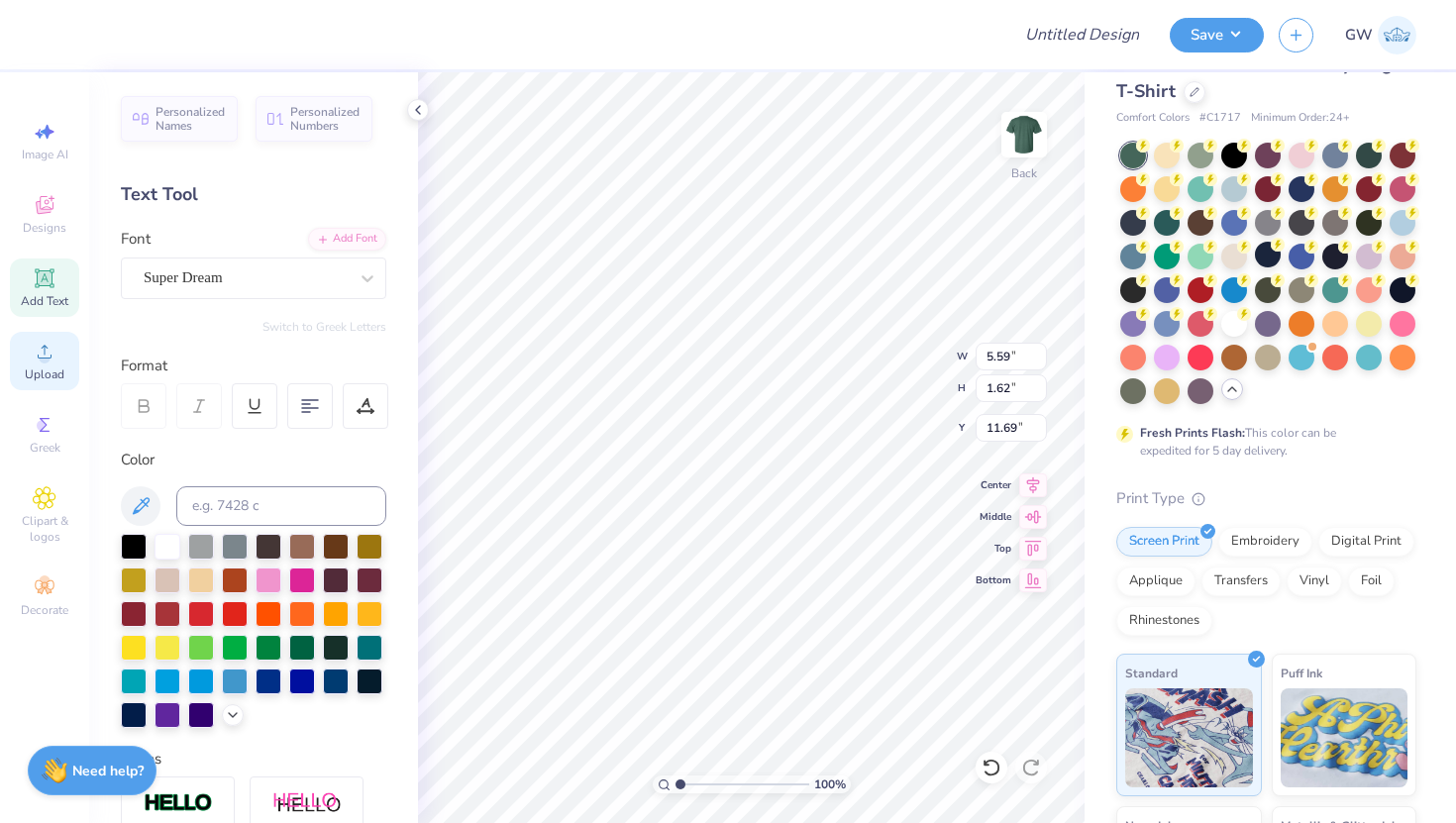click on "Upload" at bounding box center [45, 374] 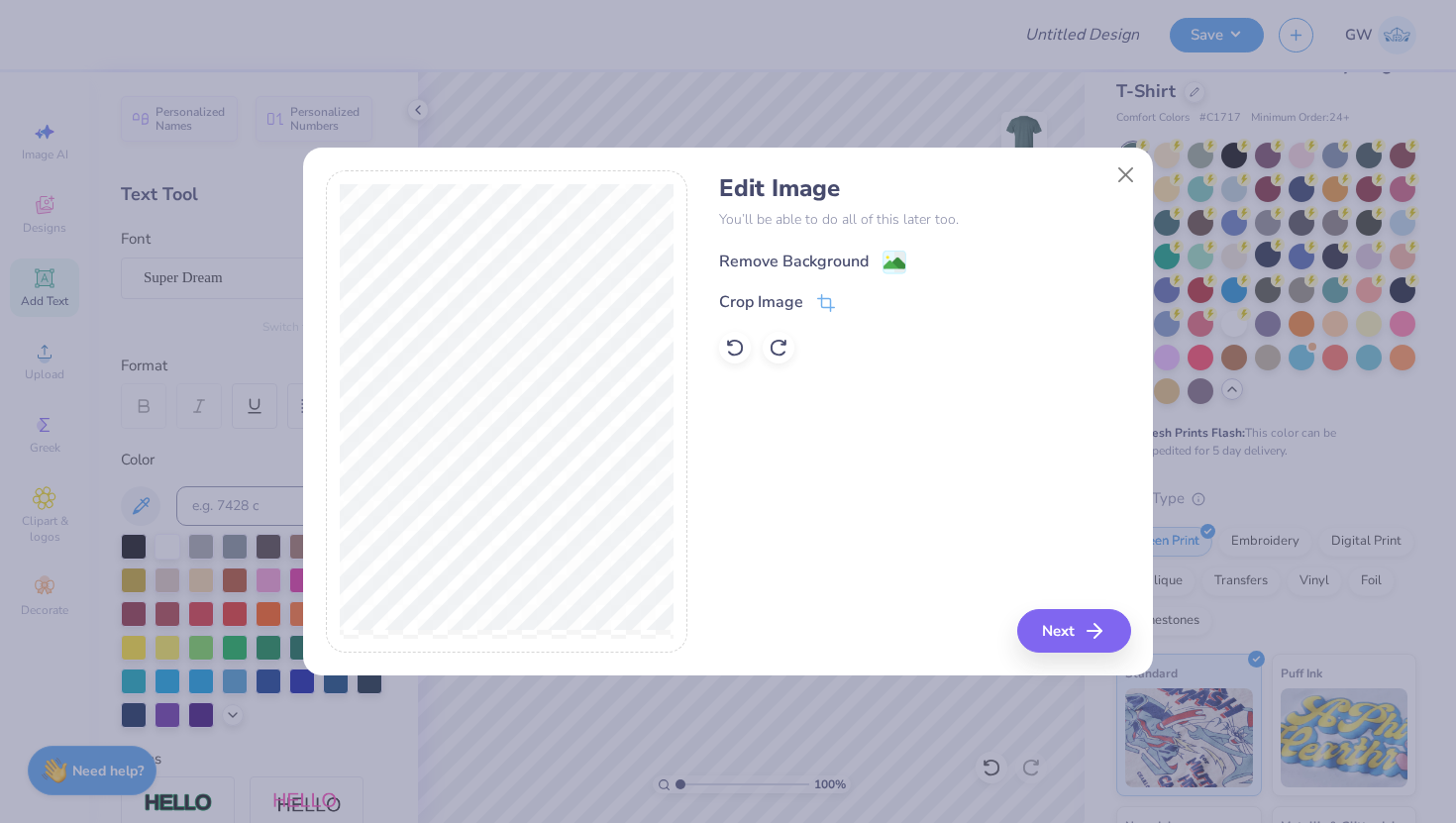 click 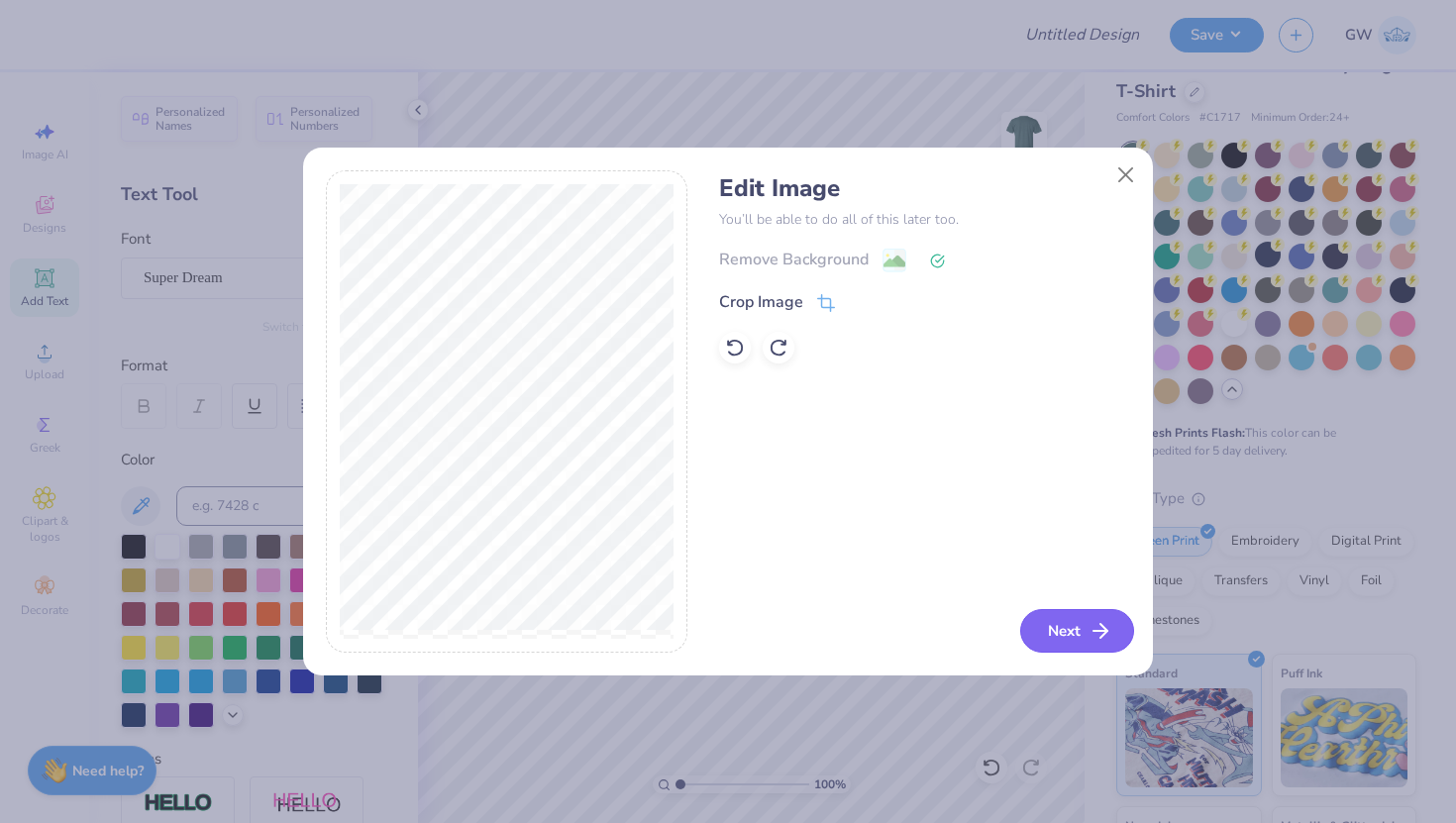 click on "Next" at bounding box center (1077, 631) 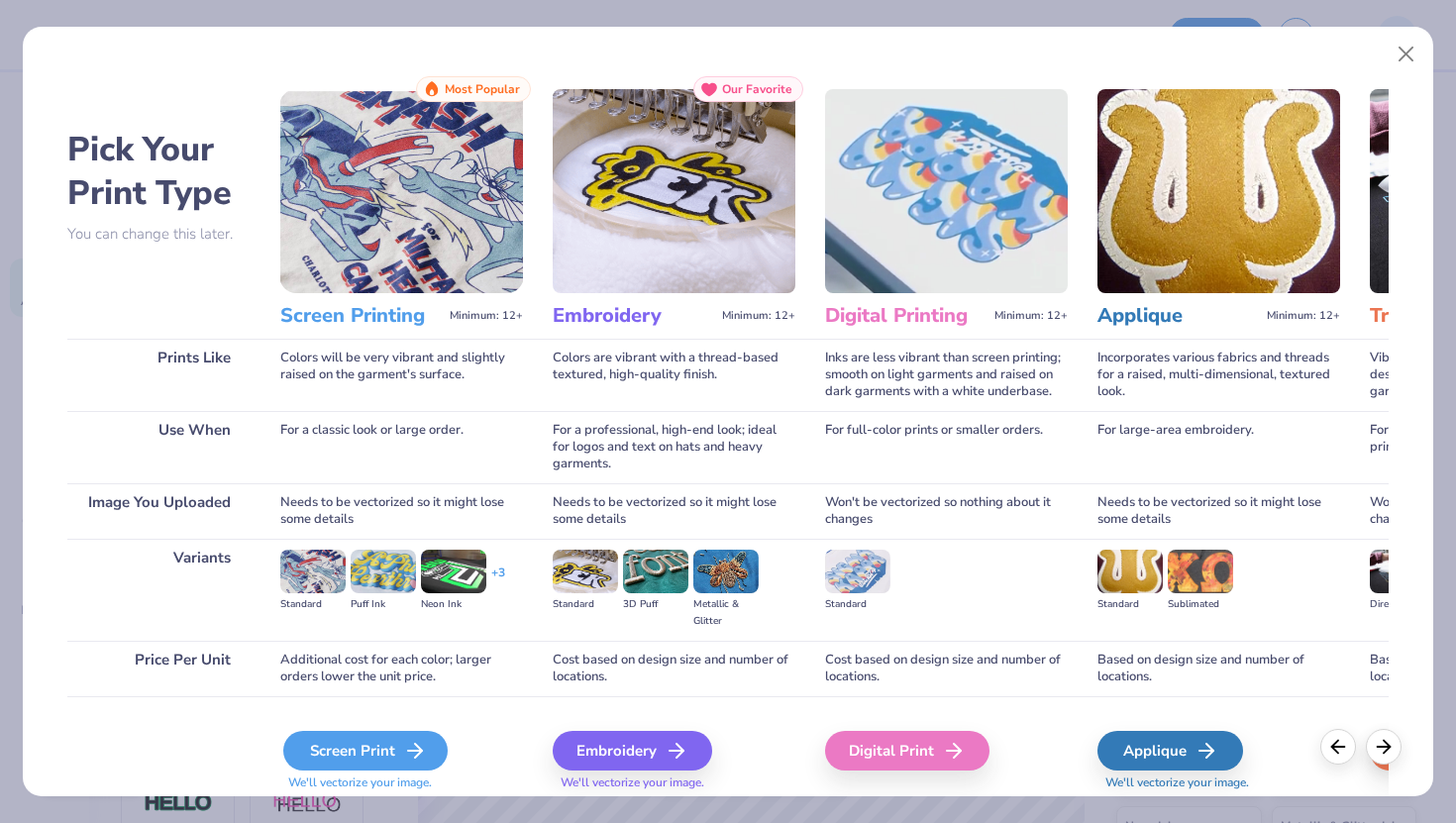 click on "Screen Print" at bounding box center [365, 751] 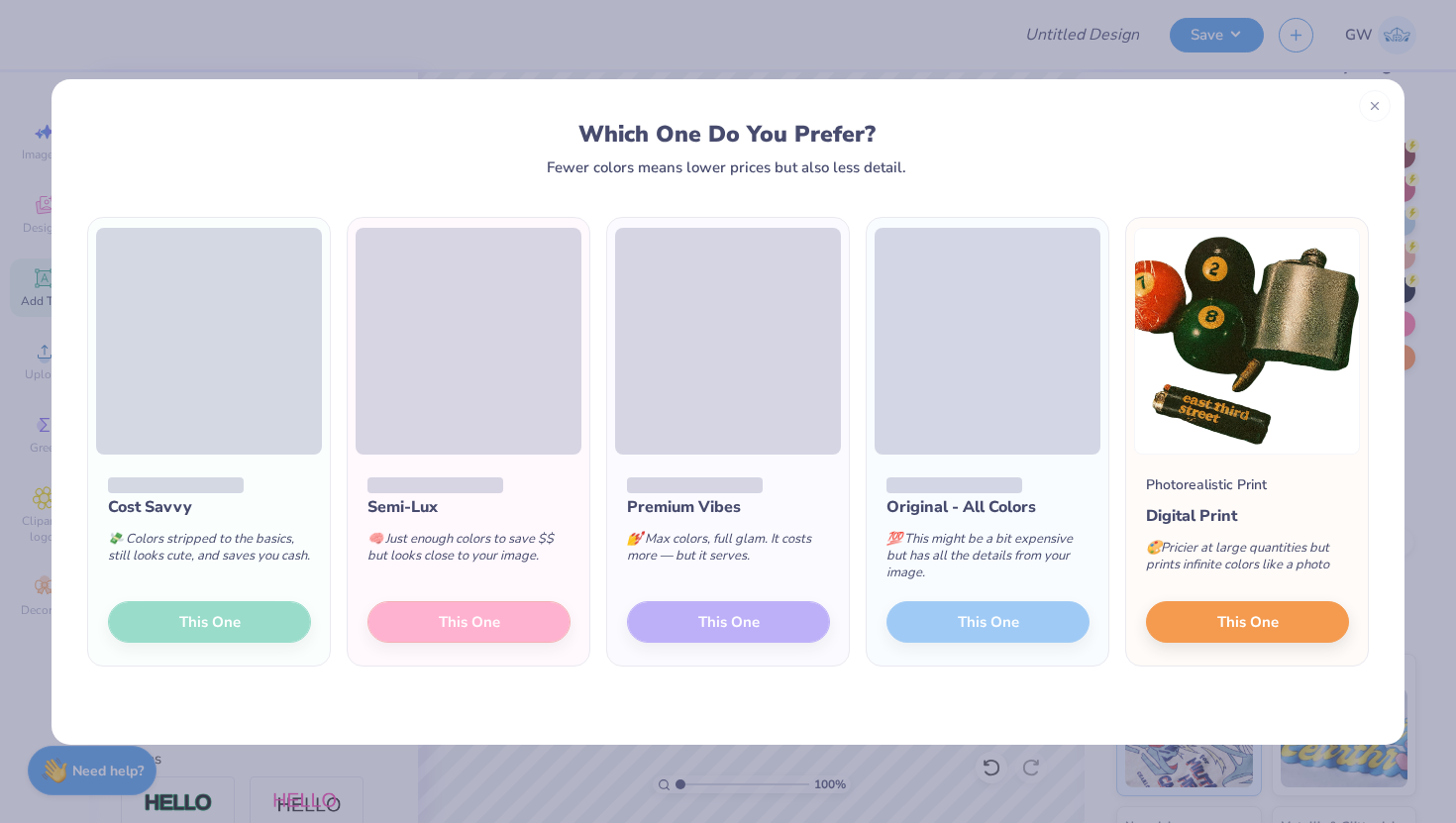 click on "Semi-Lux 🧠   Just enough colors to save $$ but looks close to your image. This One" at bounding box center [468, 561] 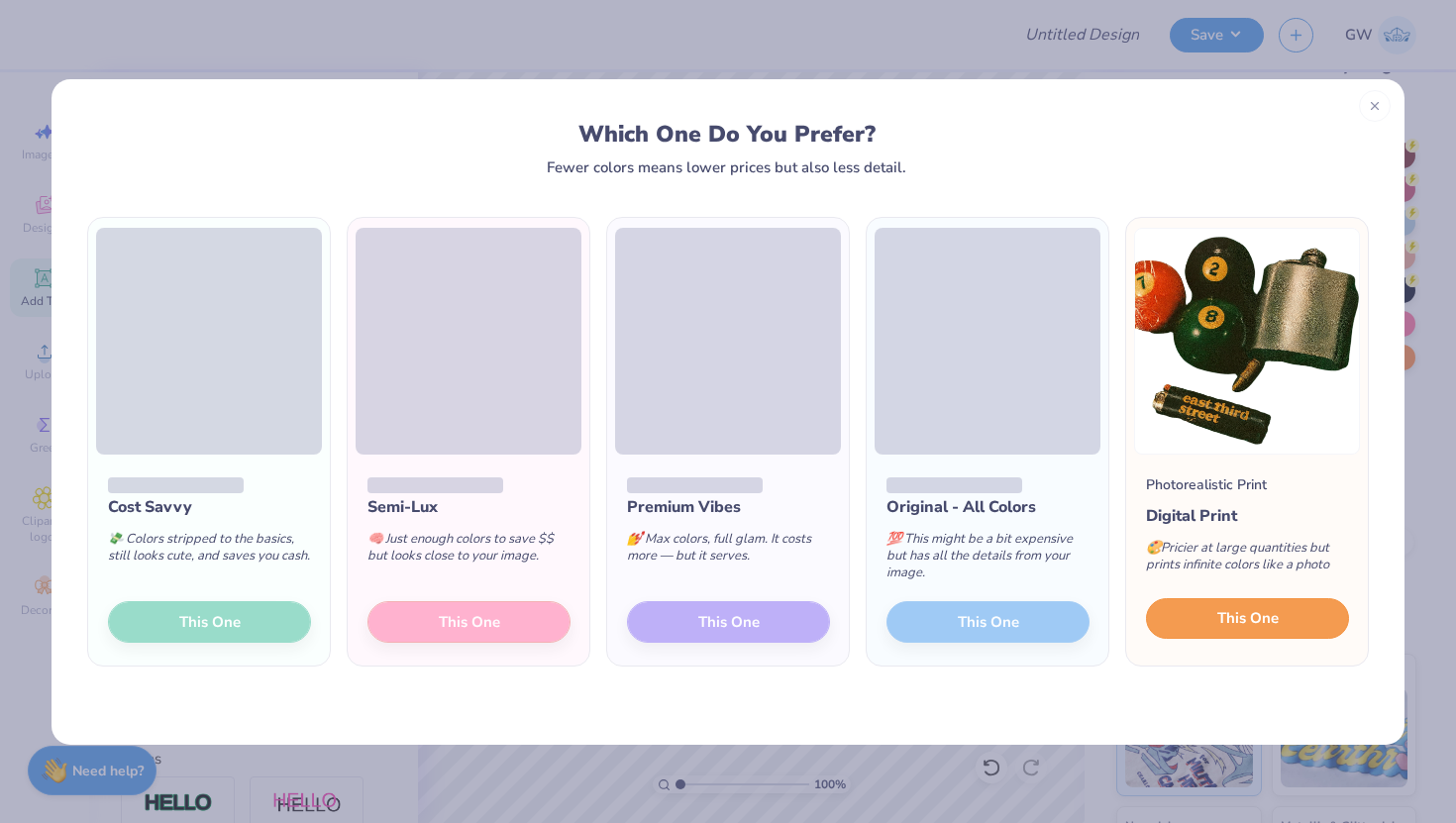 click on "This One" at bounding box center (1247, 619) 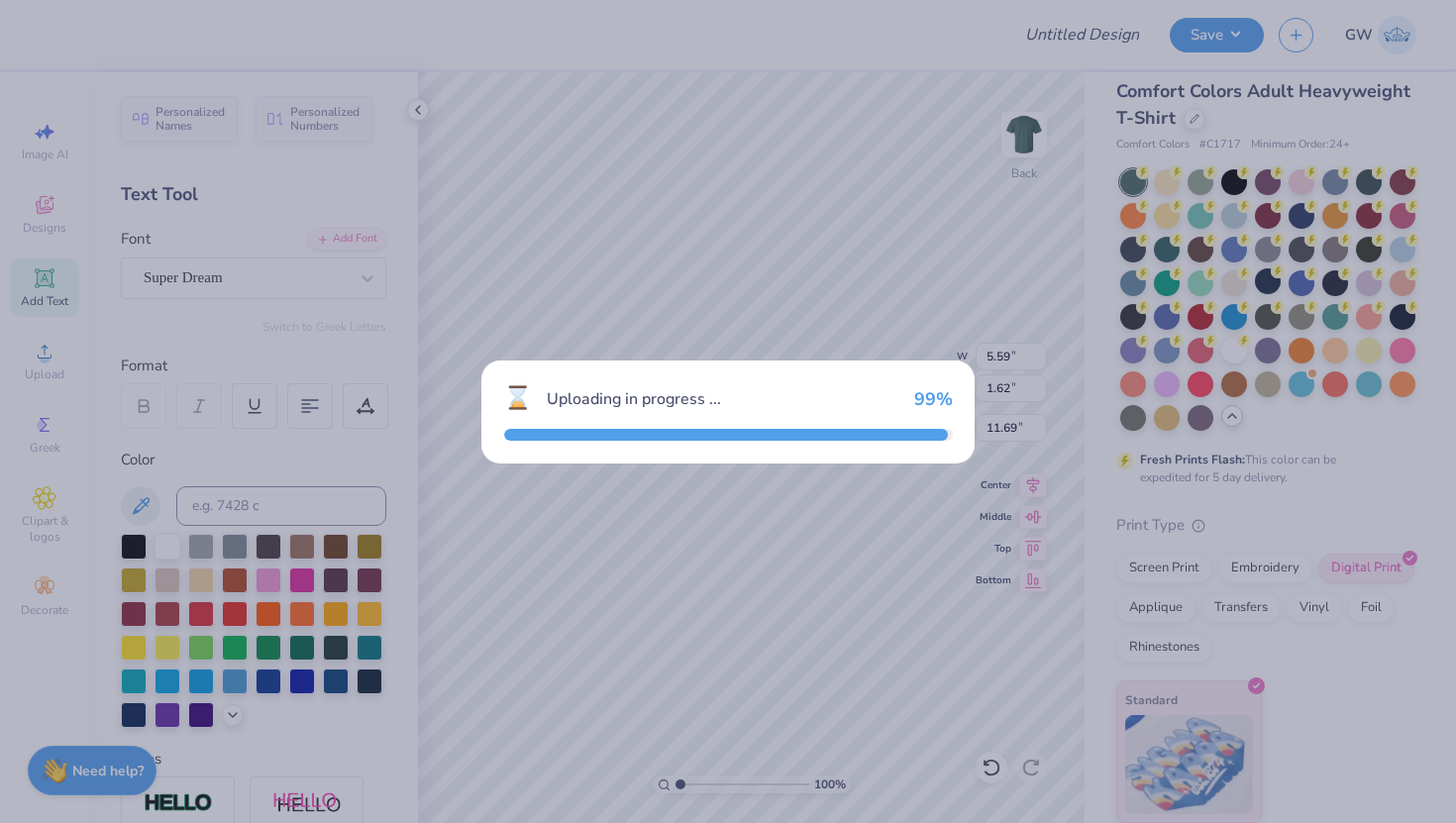 type on "14.17" 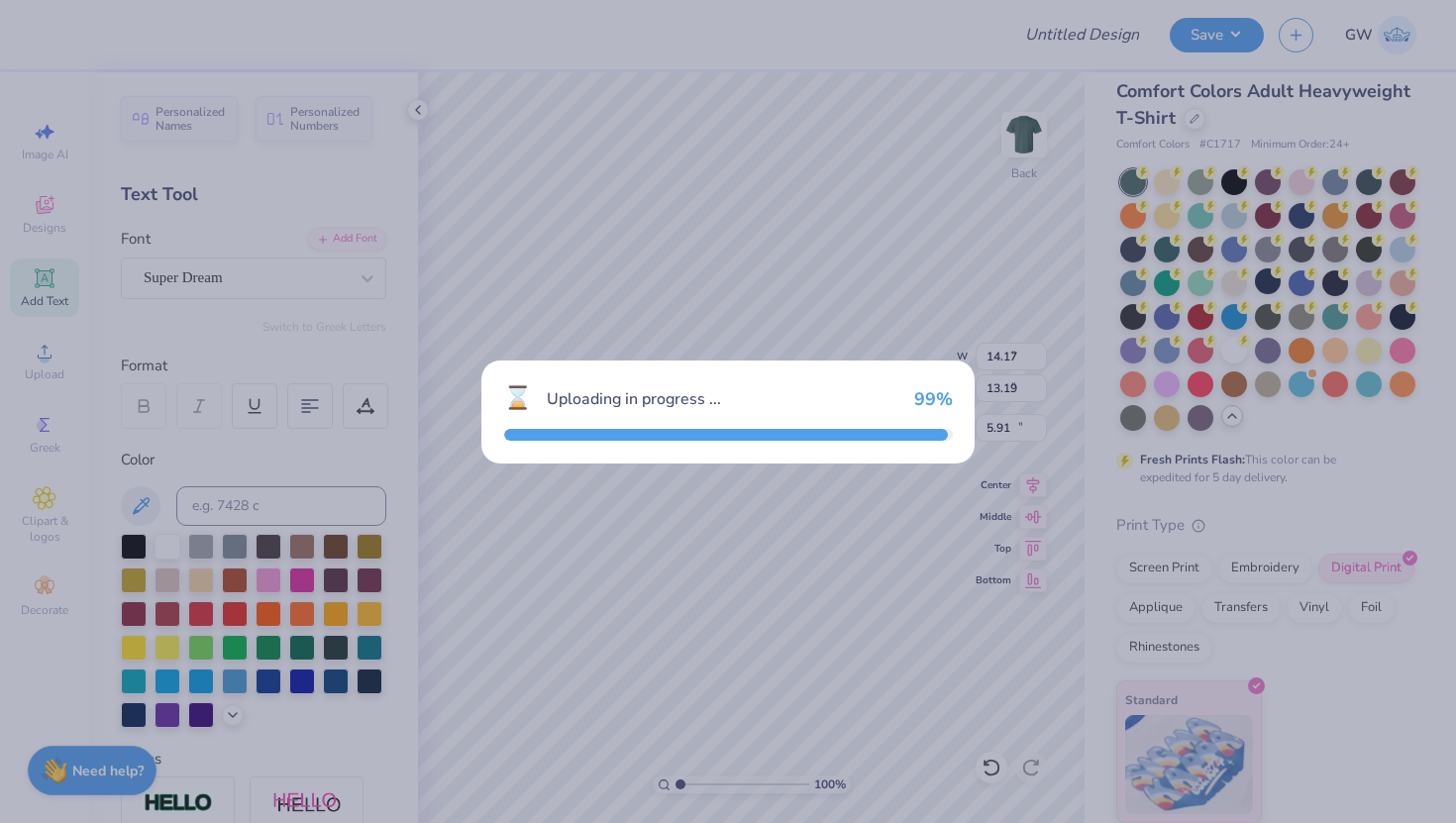 scroll, scrollTop: 18, scrollLeft: 0, axis: vertical 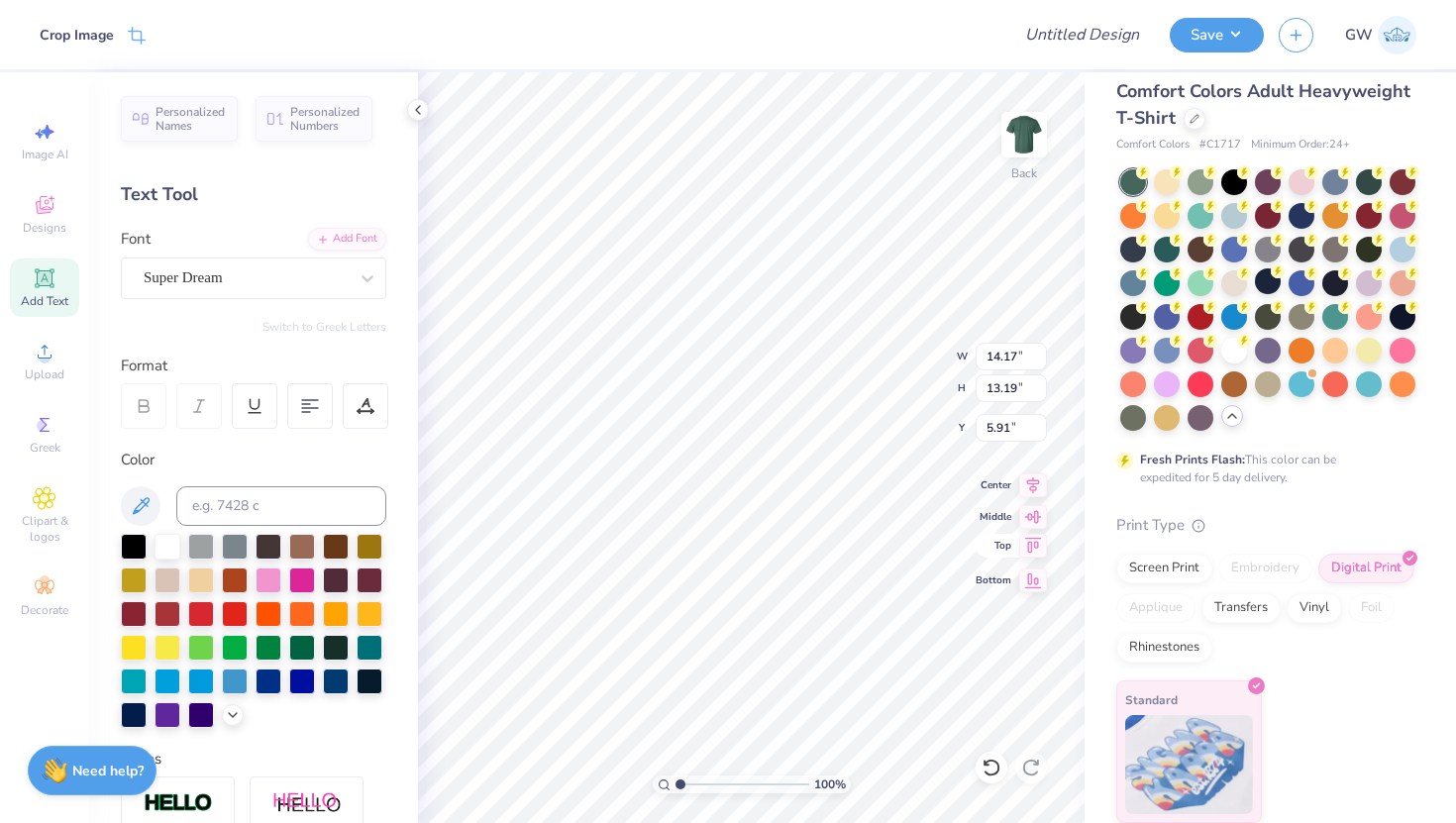 type on "8.55" 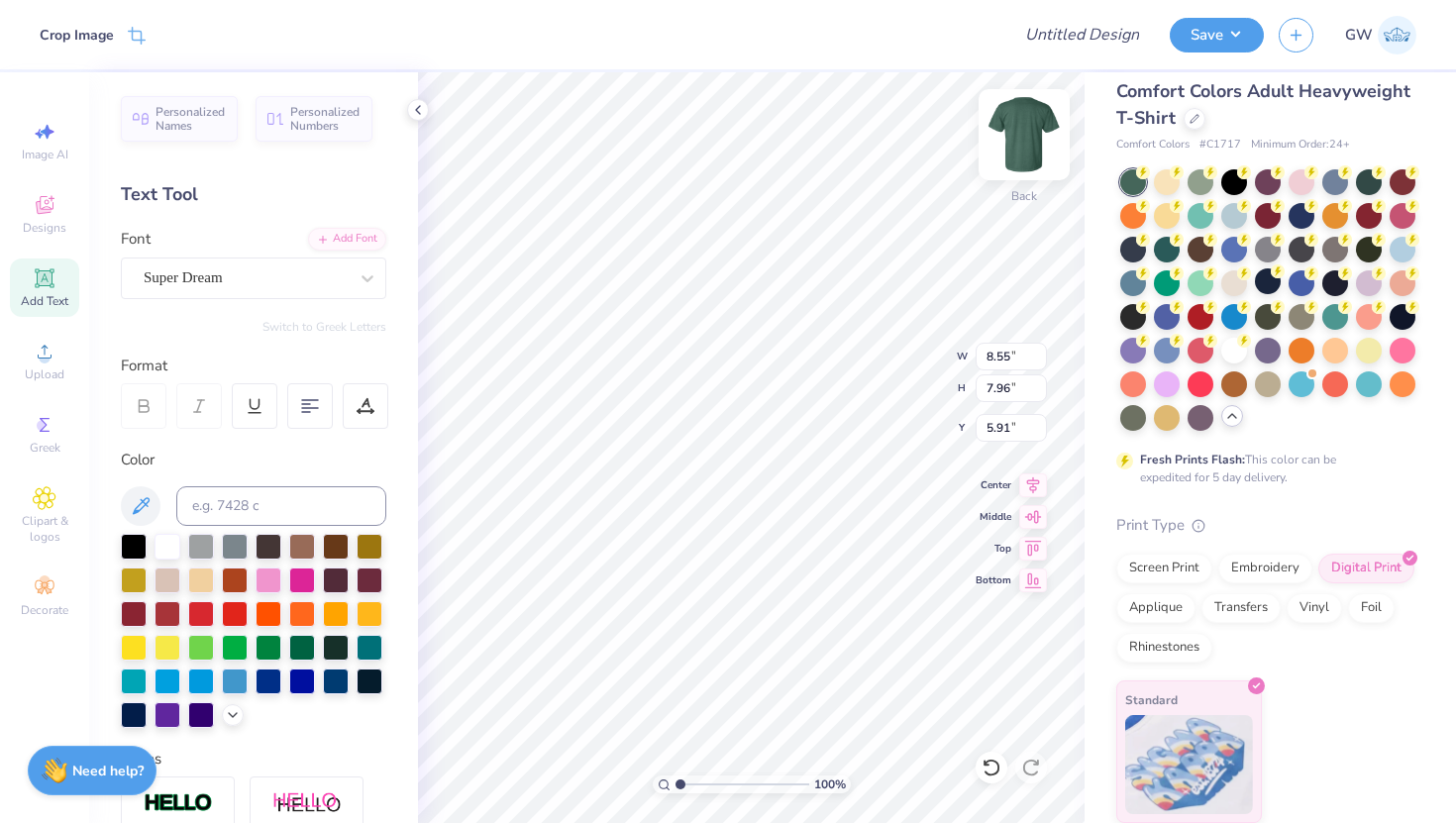 click at bounding box center (1024, 135) 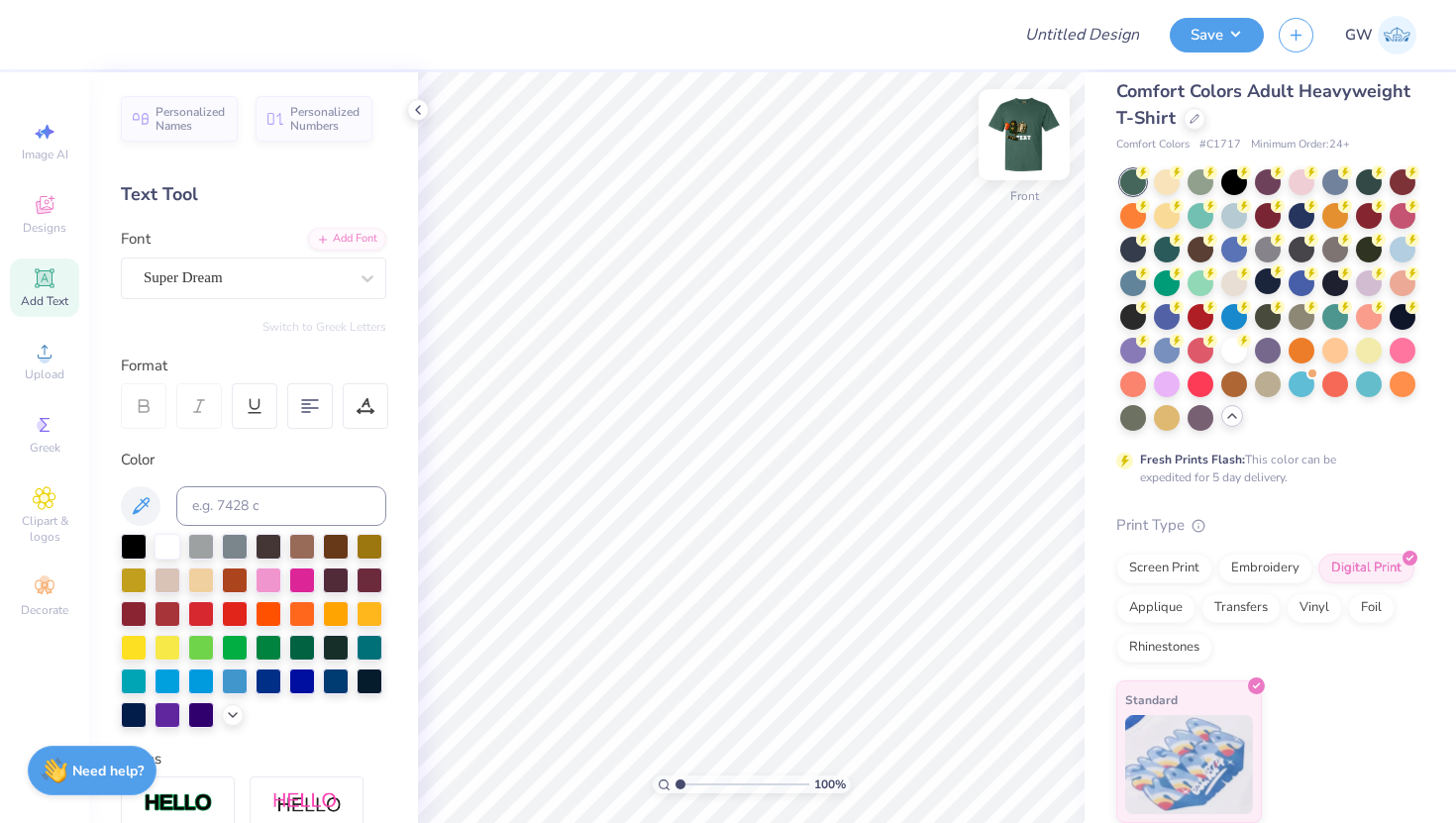 click at bounding box center [1024, 135] 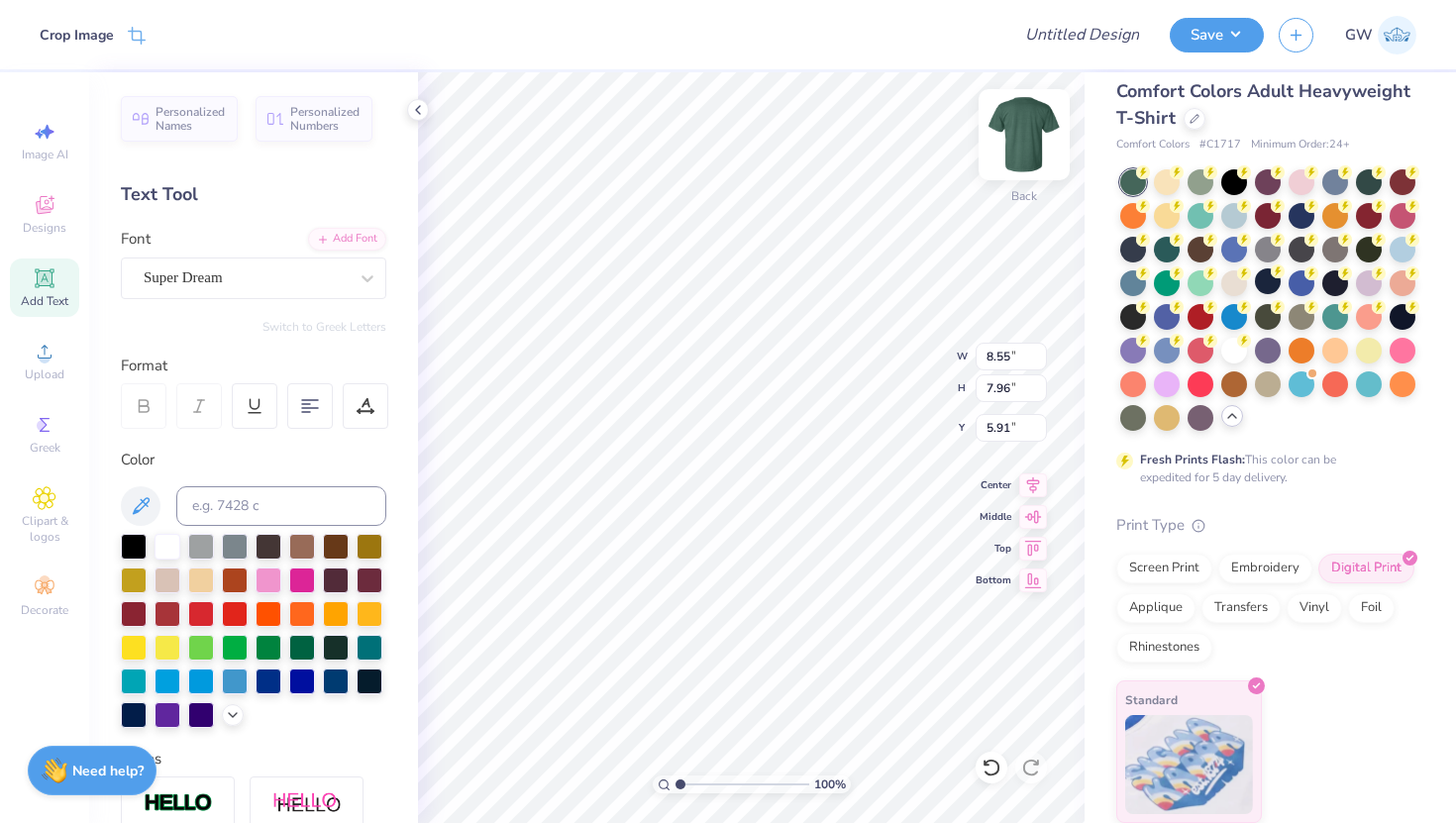 type on "5.92" 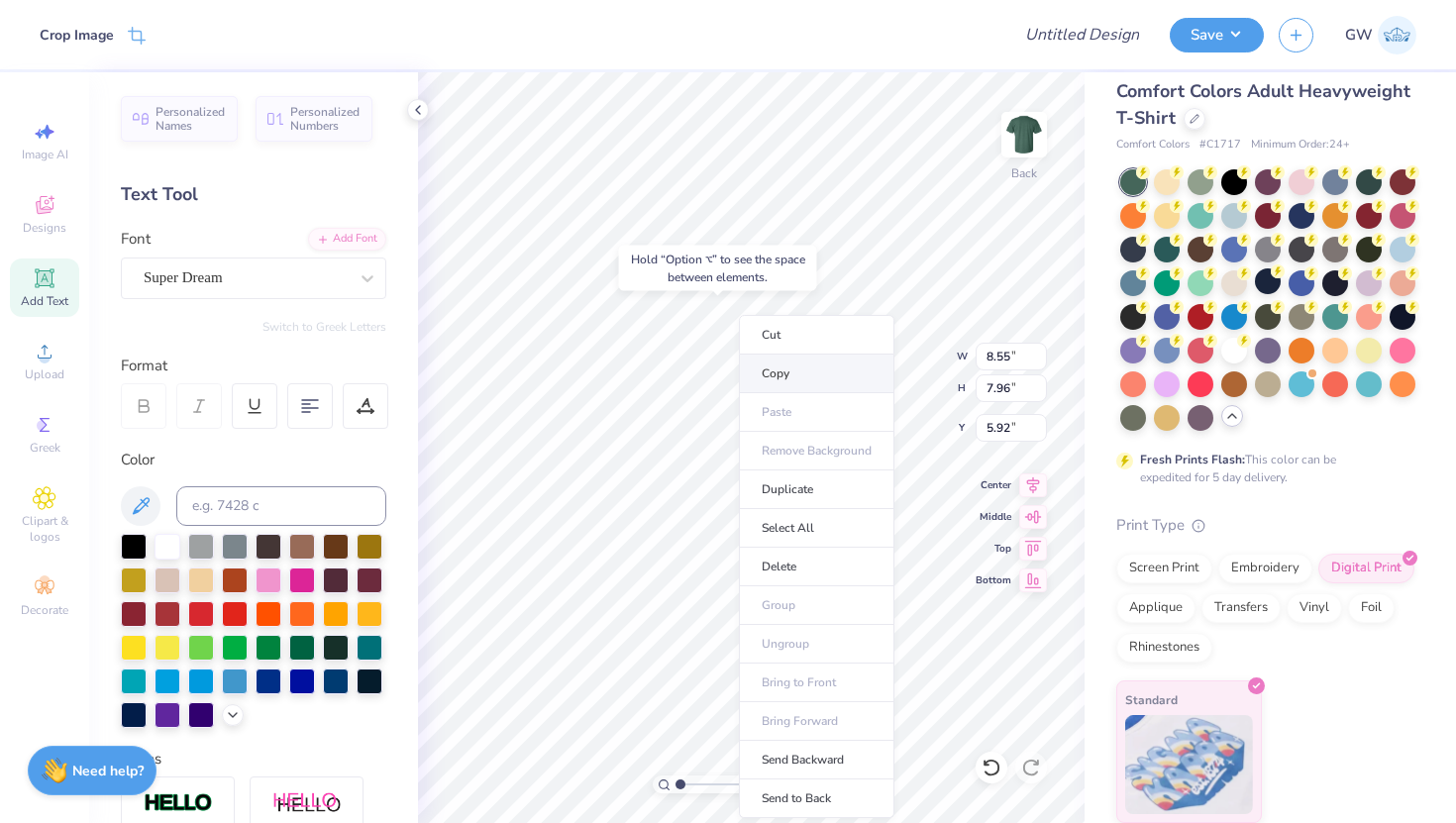 click on "Copy" at bounding box center (816, 373) 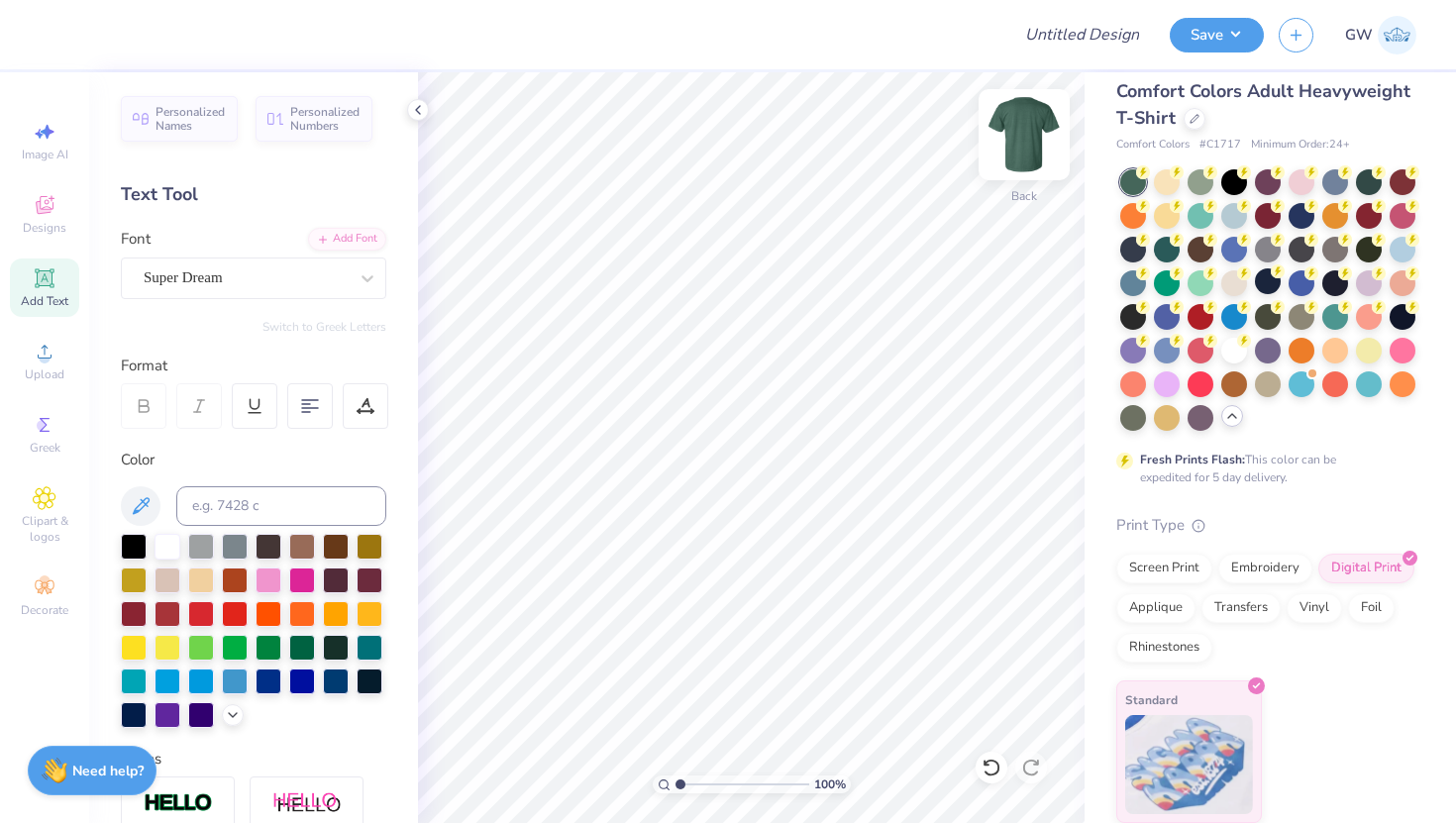 click at bounding box center [1024, 135] 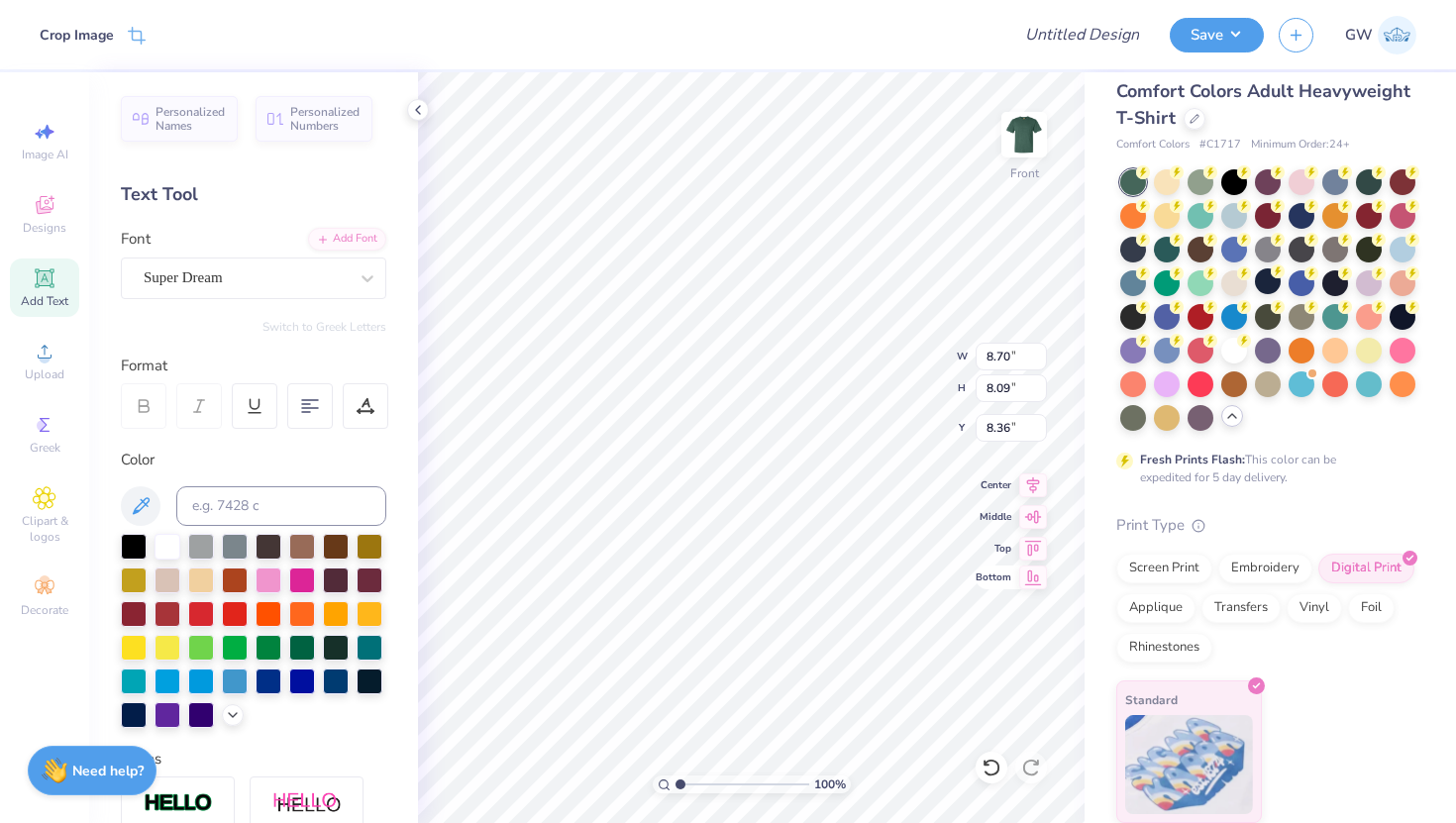 click on "100  % Front W 8.70 8.70 " H 8.09 8.09 " Y 8.36 8.36 " Center Middle Top Bottom" at bounding box center (751, 448) 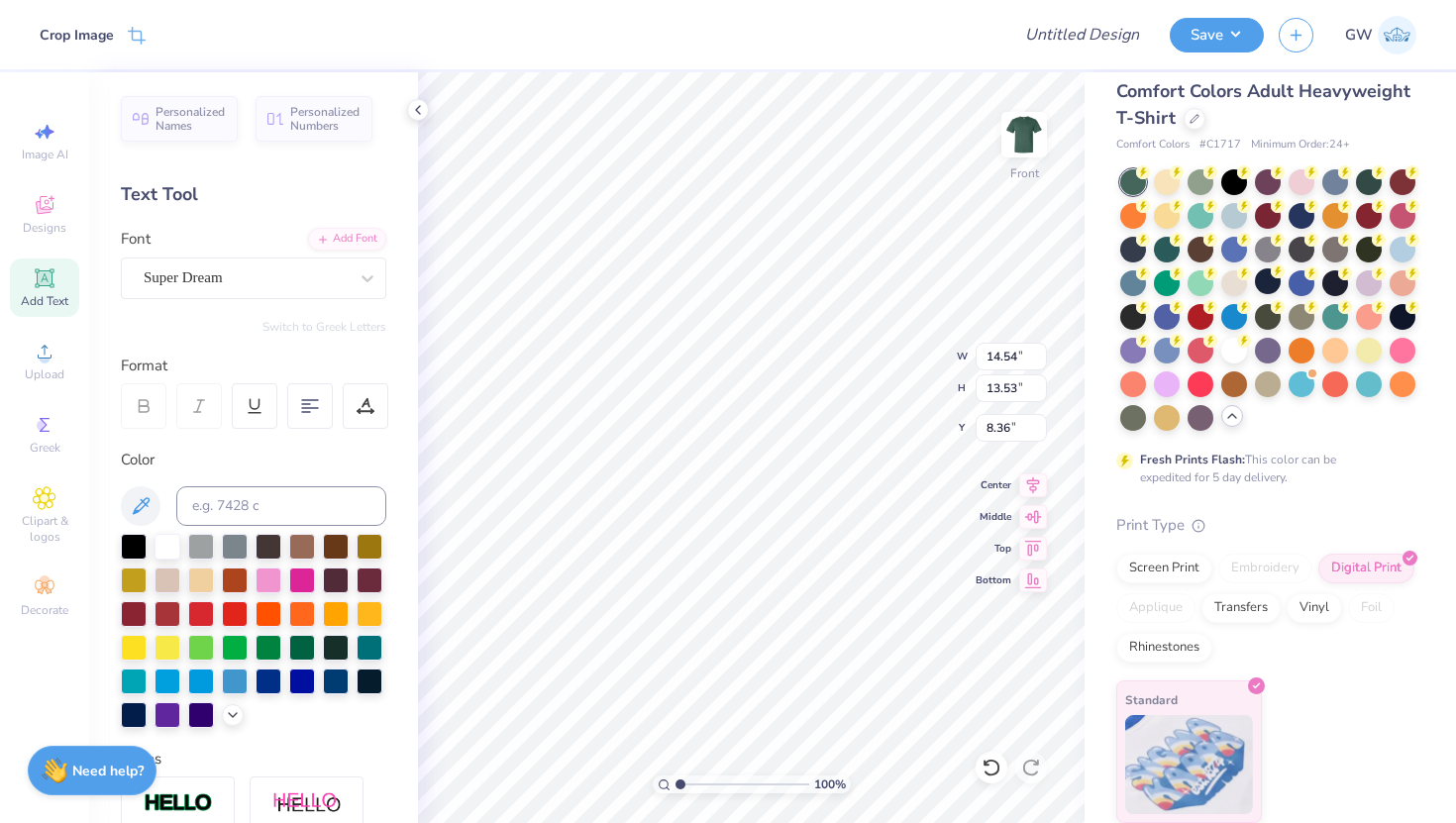 type on "2.24" 